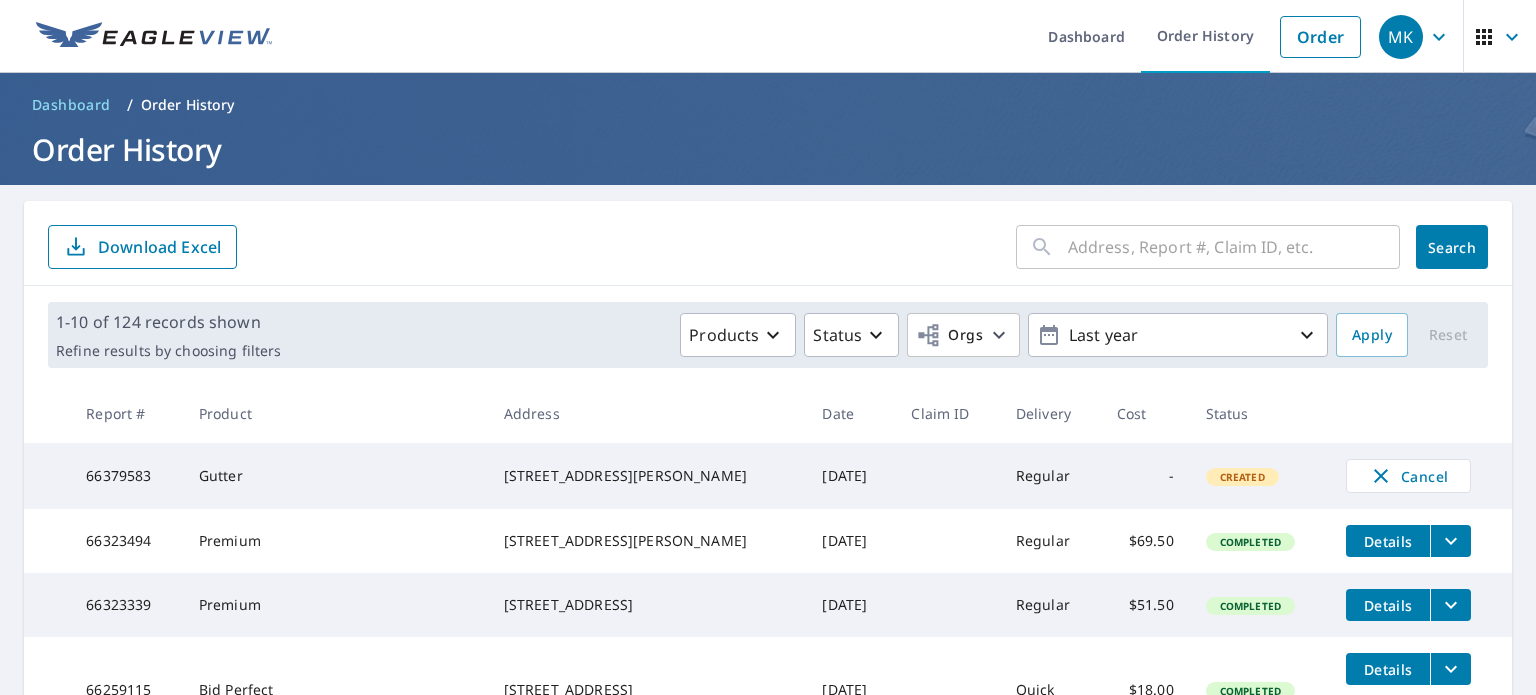 scroll, scrollTop: 0, scrollLeft: 0, axis: both 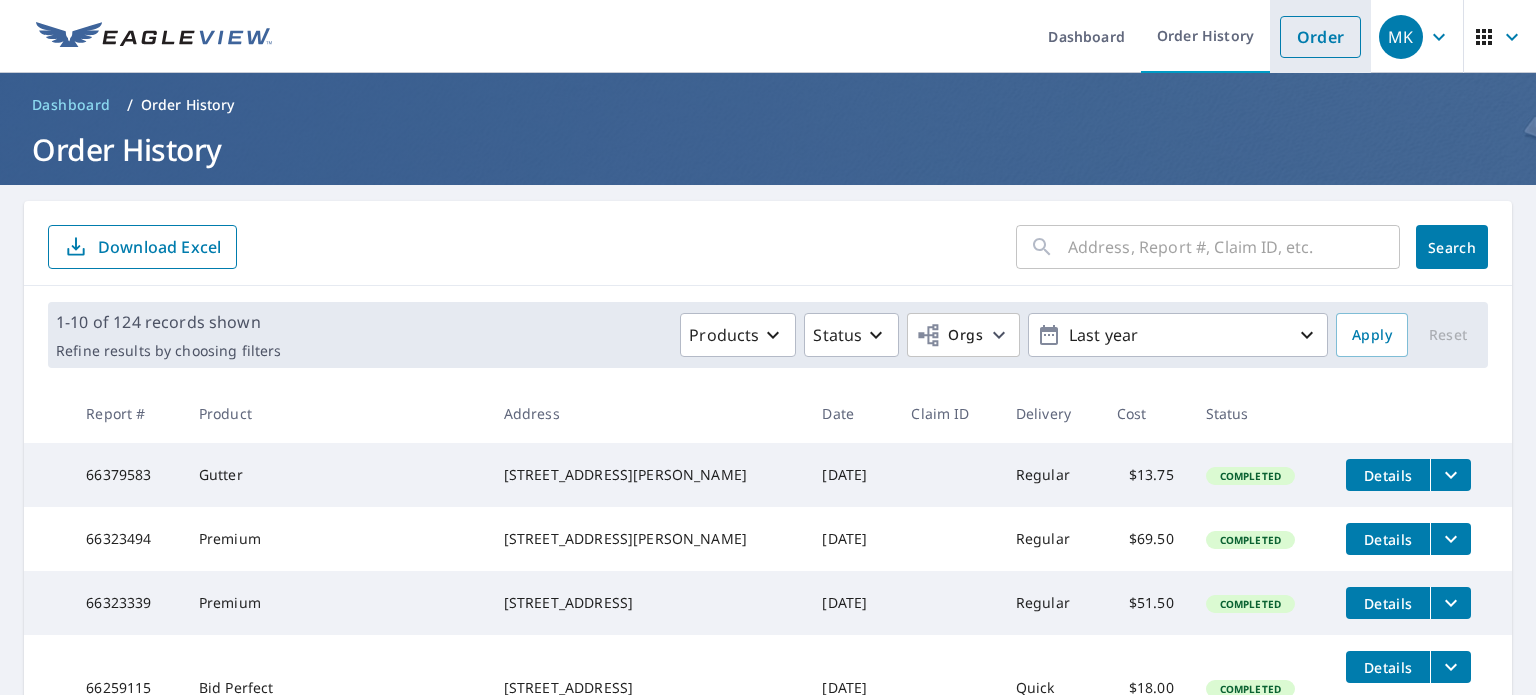 click on "Order" at bounding box center (1320, 37) 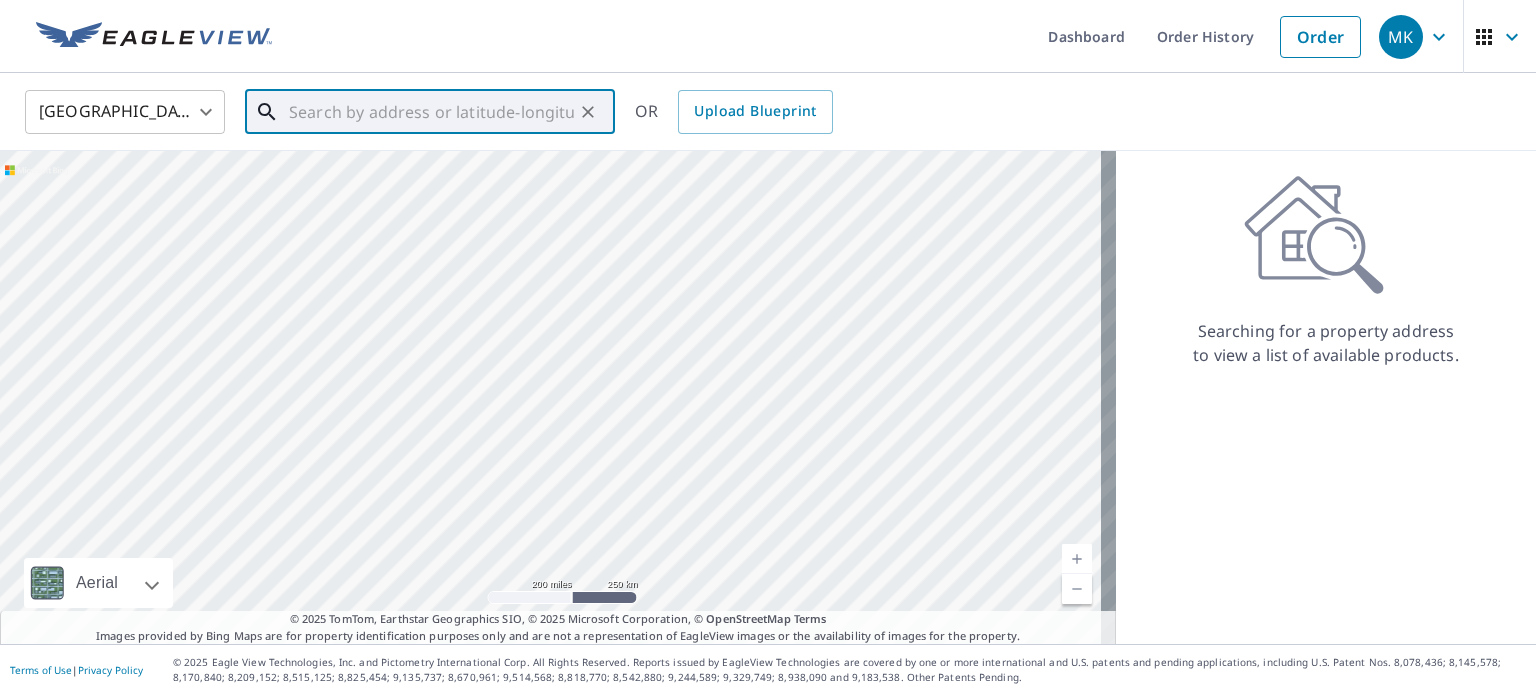 click at bounding box center [431, 112] 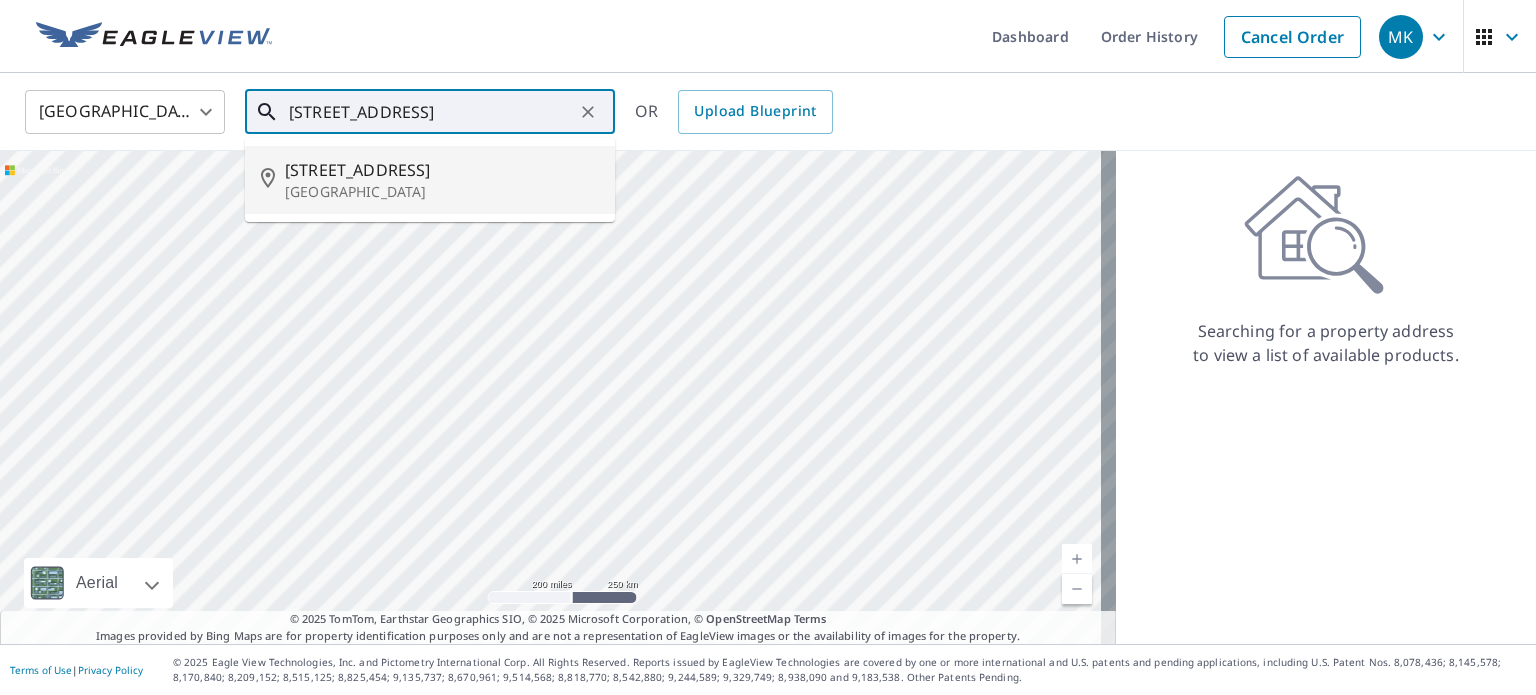 click on "Carolina Beach, NC 28428" at bounding box center (442, 192) 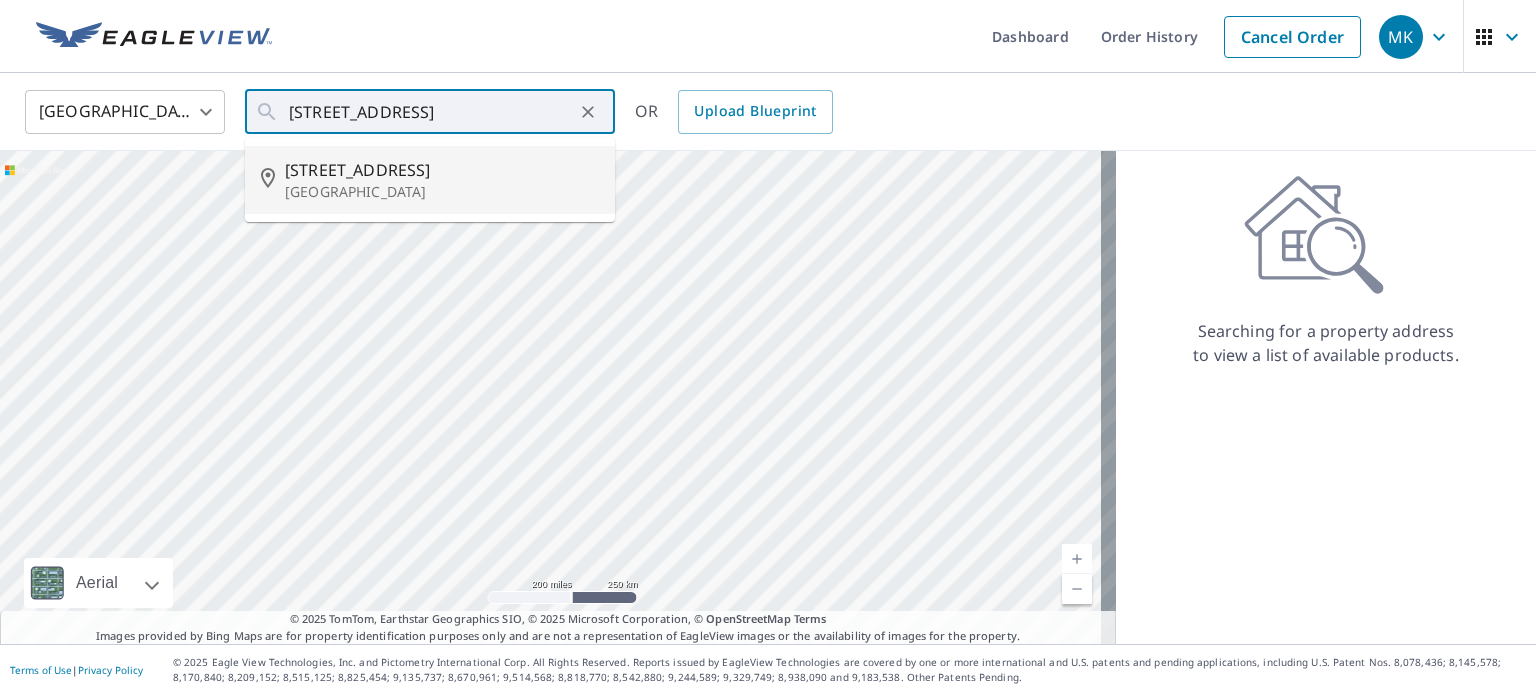 type on "407 Hamlet Ave Carolina Beach, NC 28428" 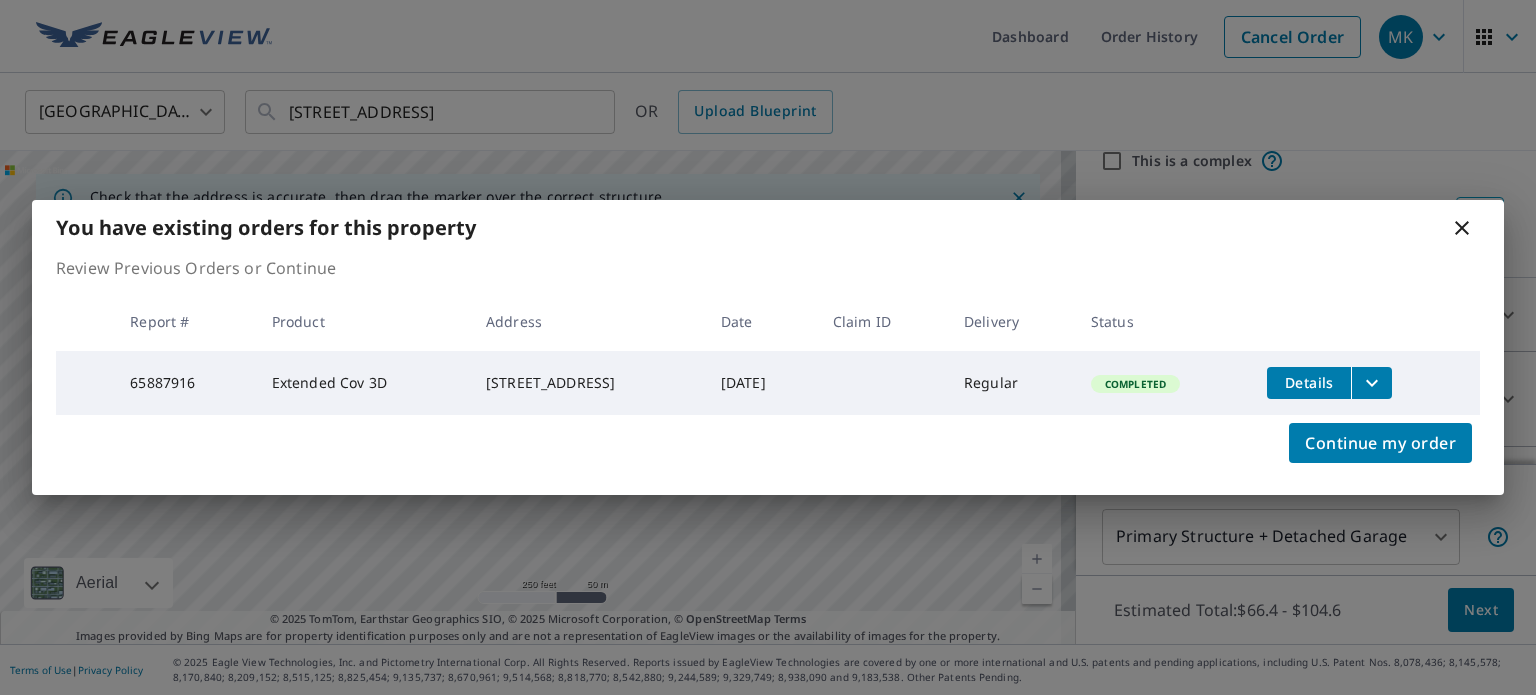 scroll, scrollTop: 120, scrollLeft: 0, axis: vertical 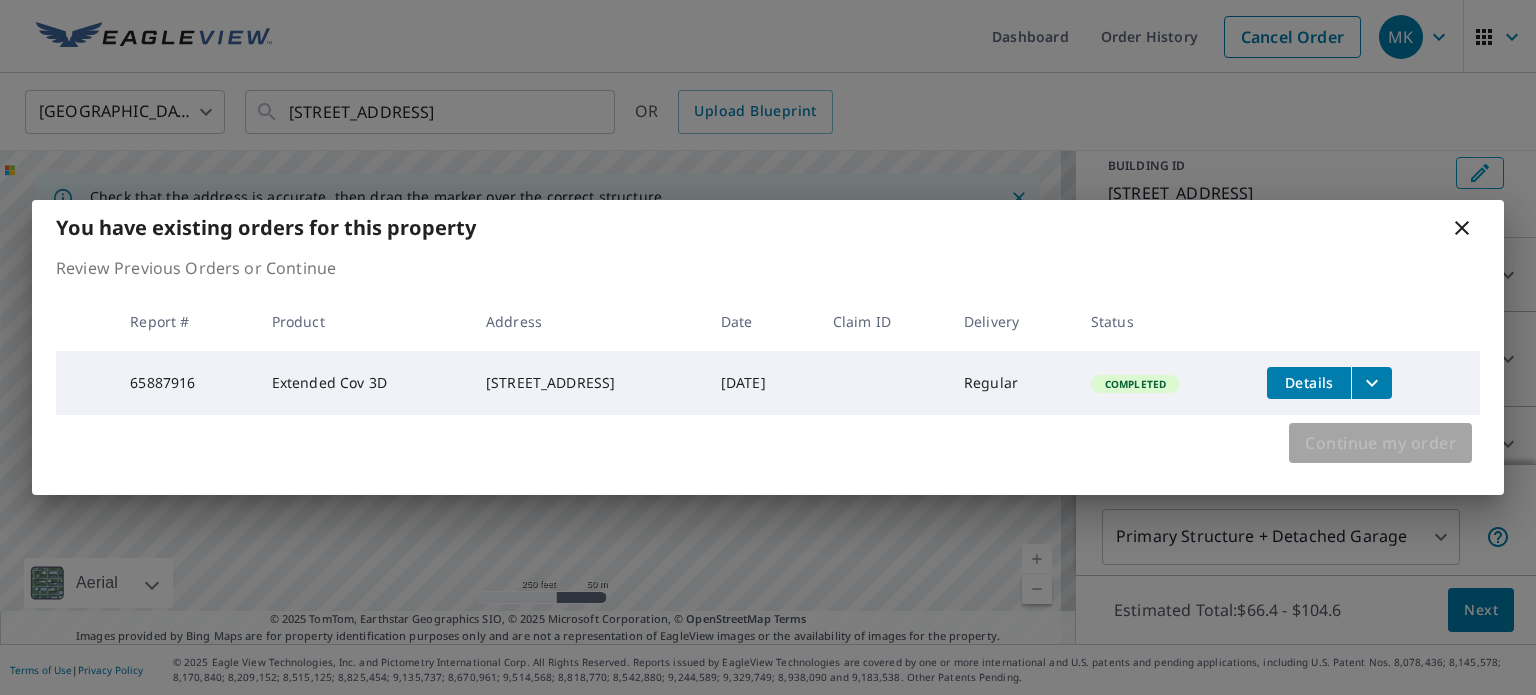 click on "Continue my order" at bounding box center (1380, 443) 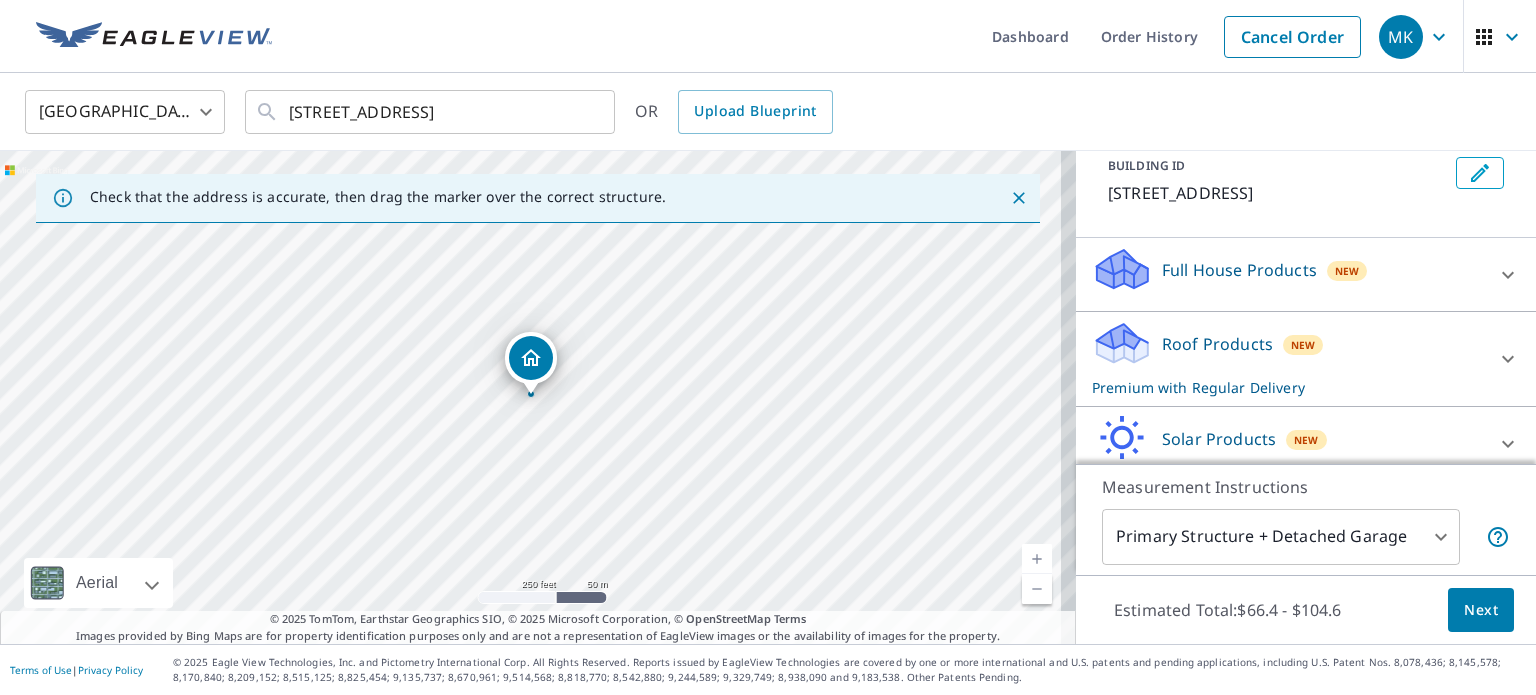 click 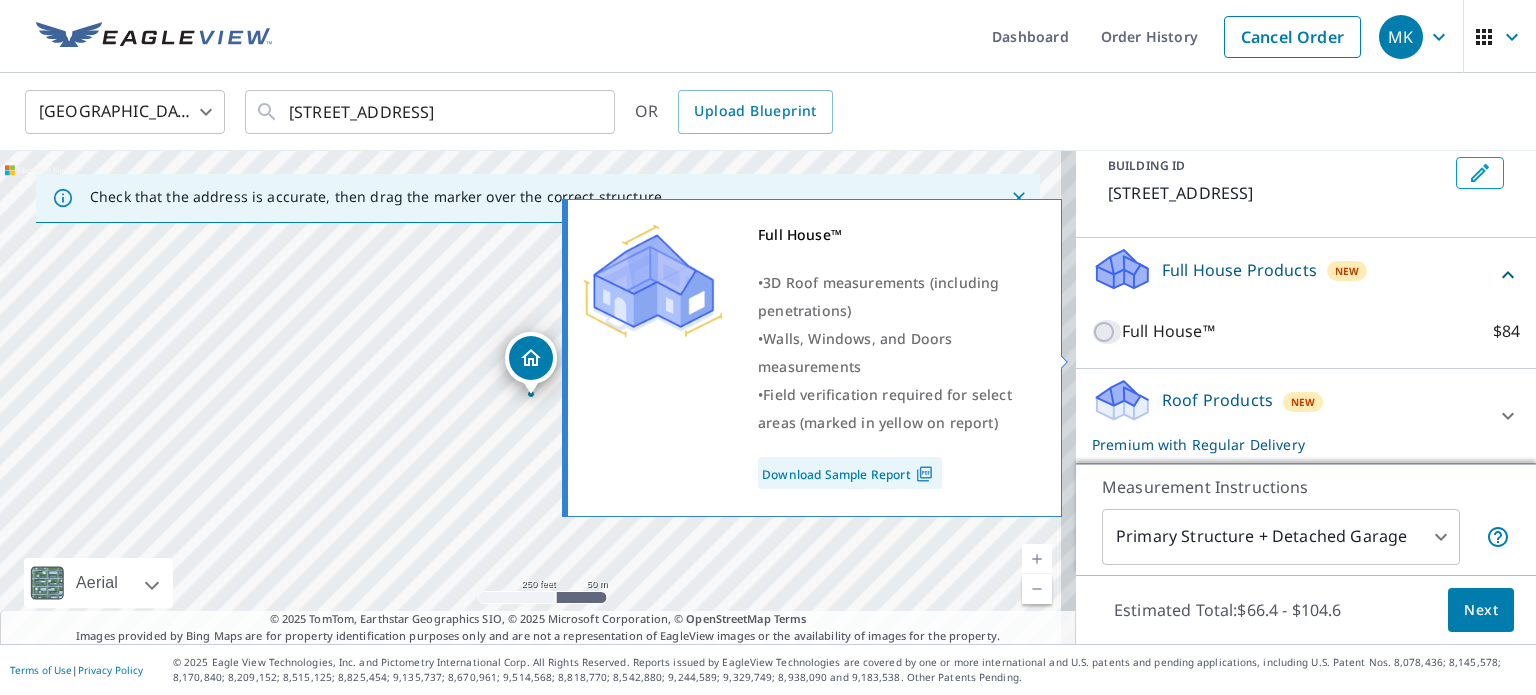 click on "Full House™ $84" at bounding box center (1107, 332) 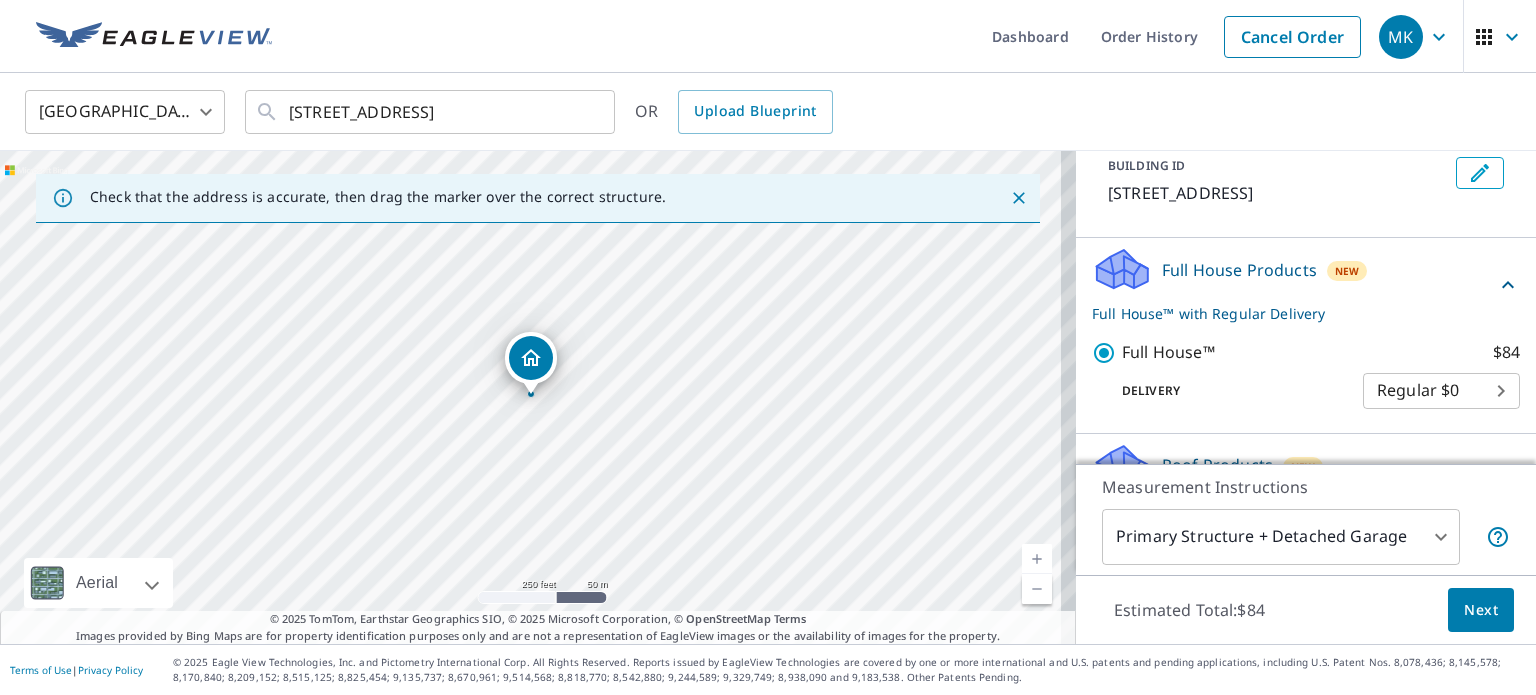 click on "Next" at bounding box center (1481, 610) 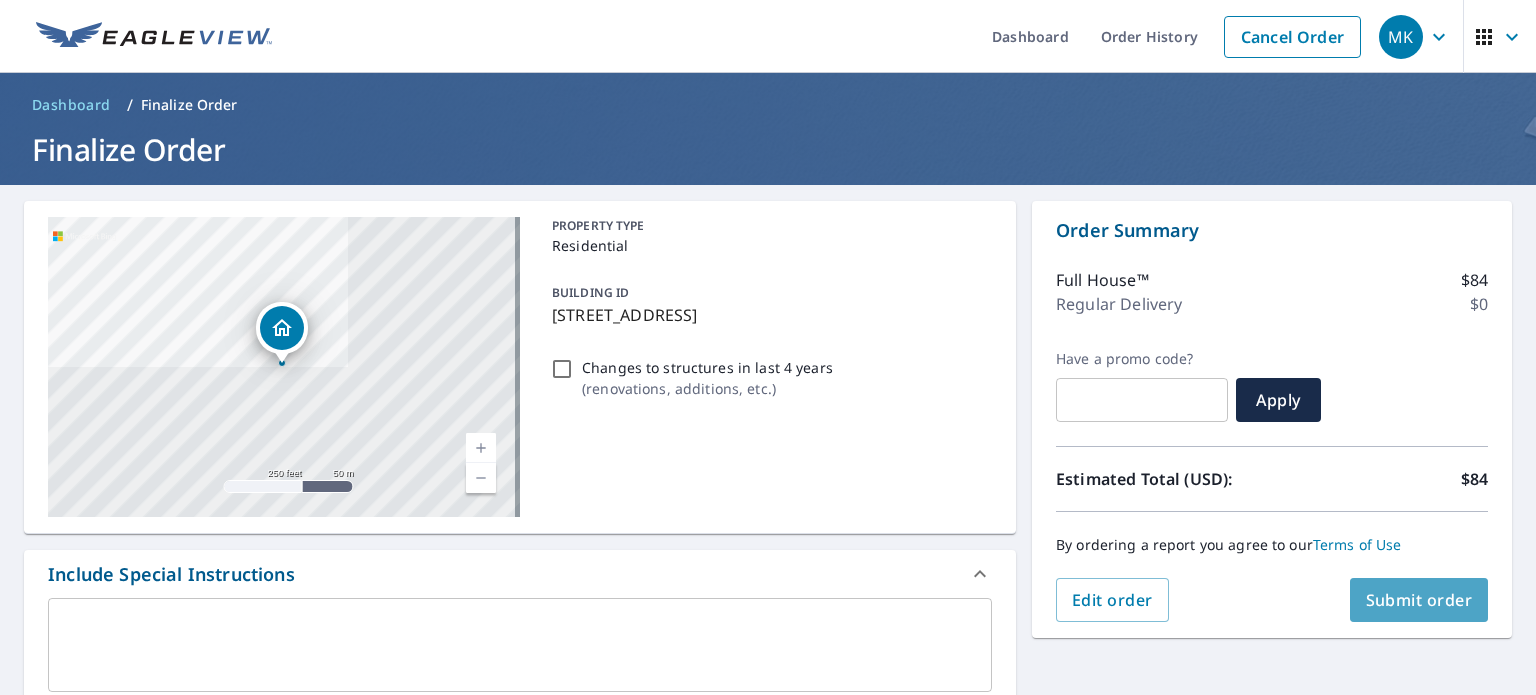 click on "Submit order" at bounding box center (1419, 600) 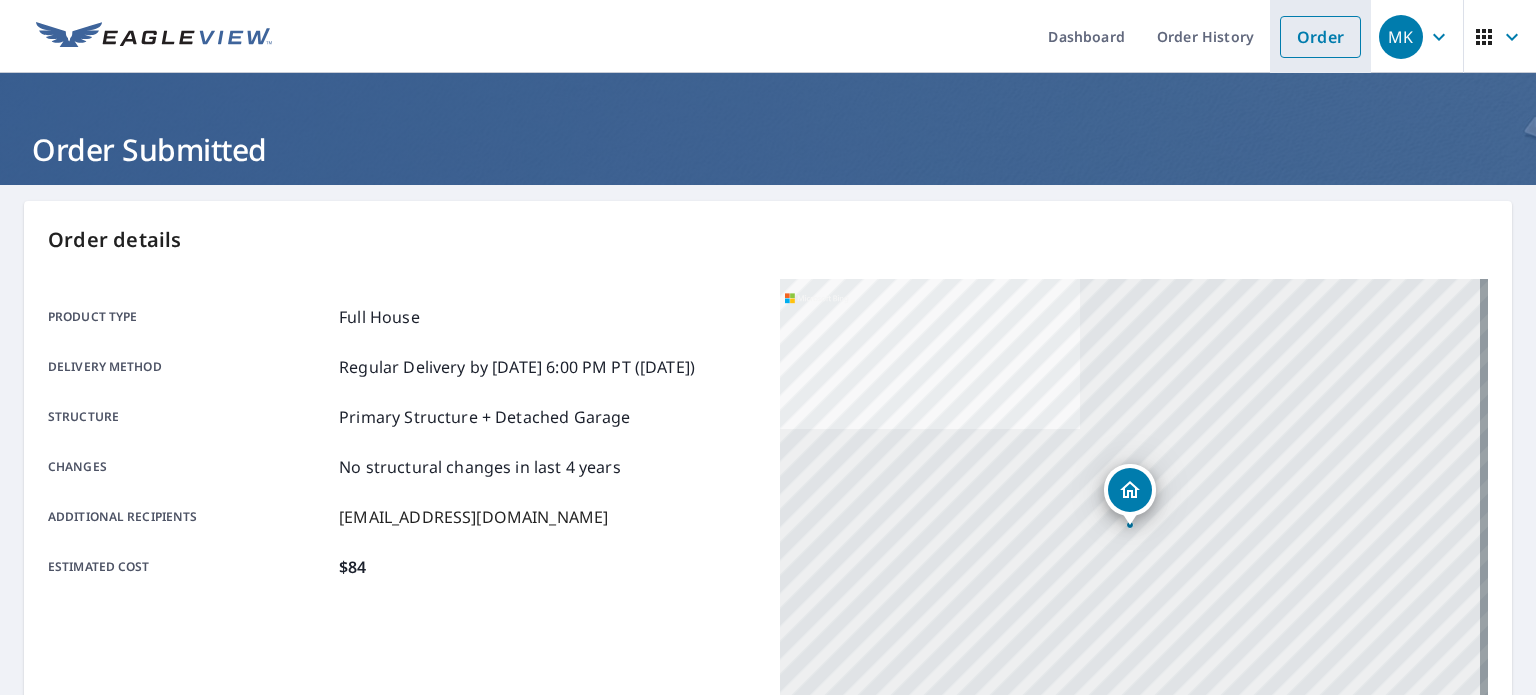 click on "Order" at bounding box center [1320, 37] 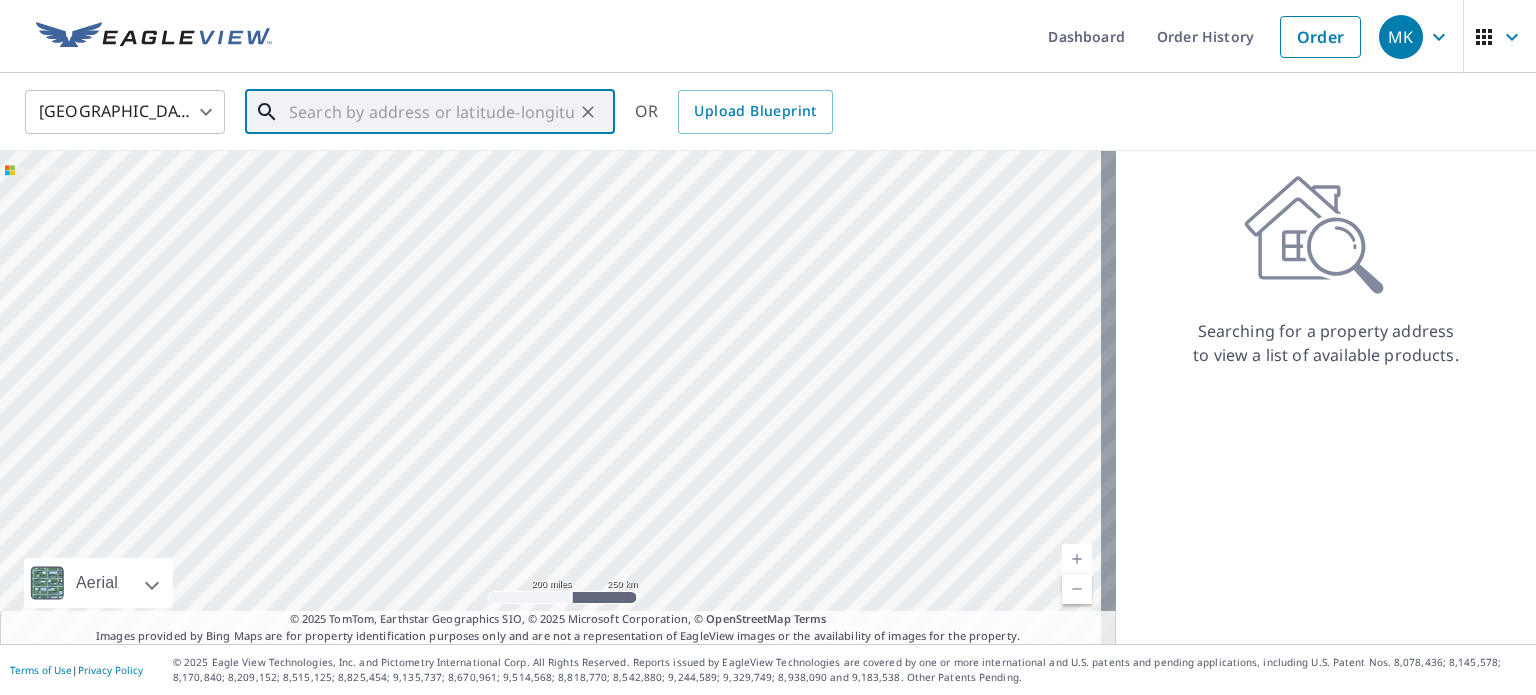 click at bounding box center (431, 112) 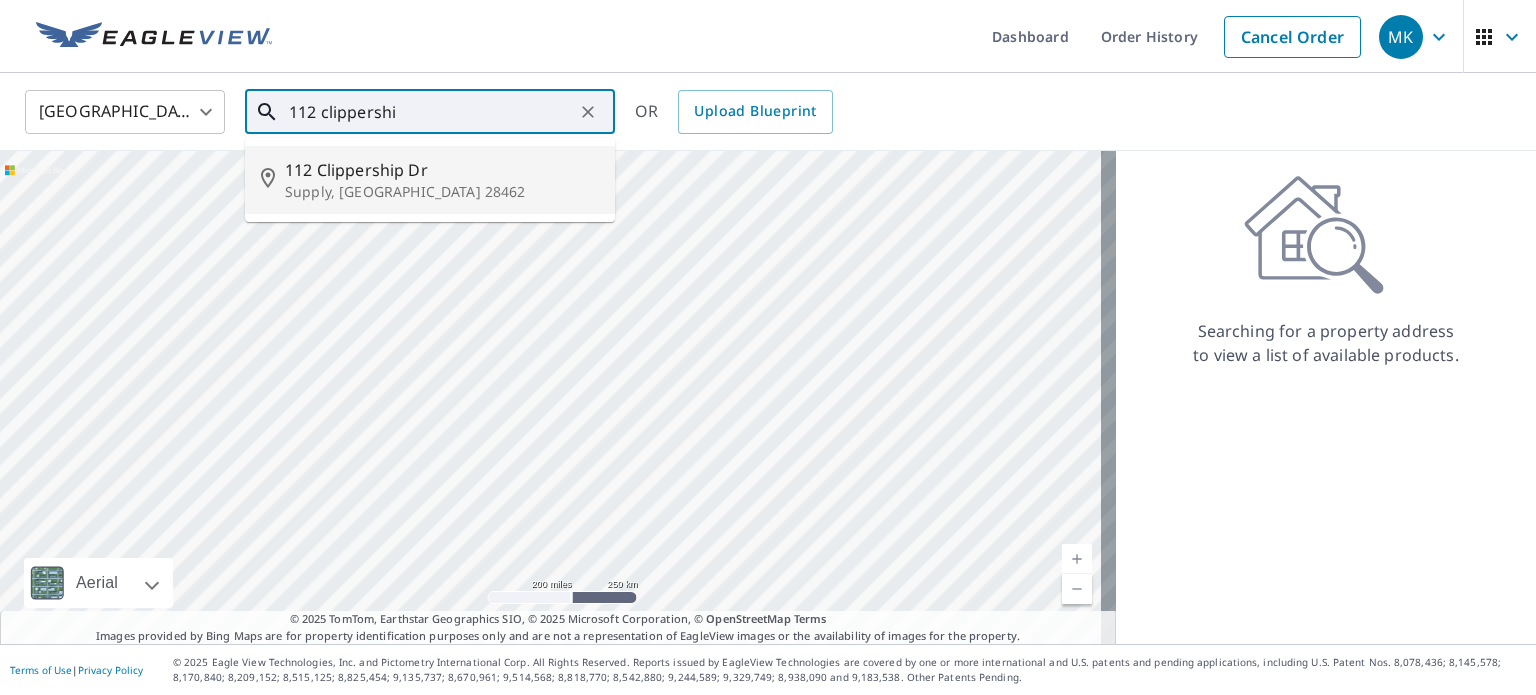 click on "112 Clippership Dr" at bounding box center [442, 170] 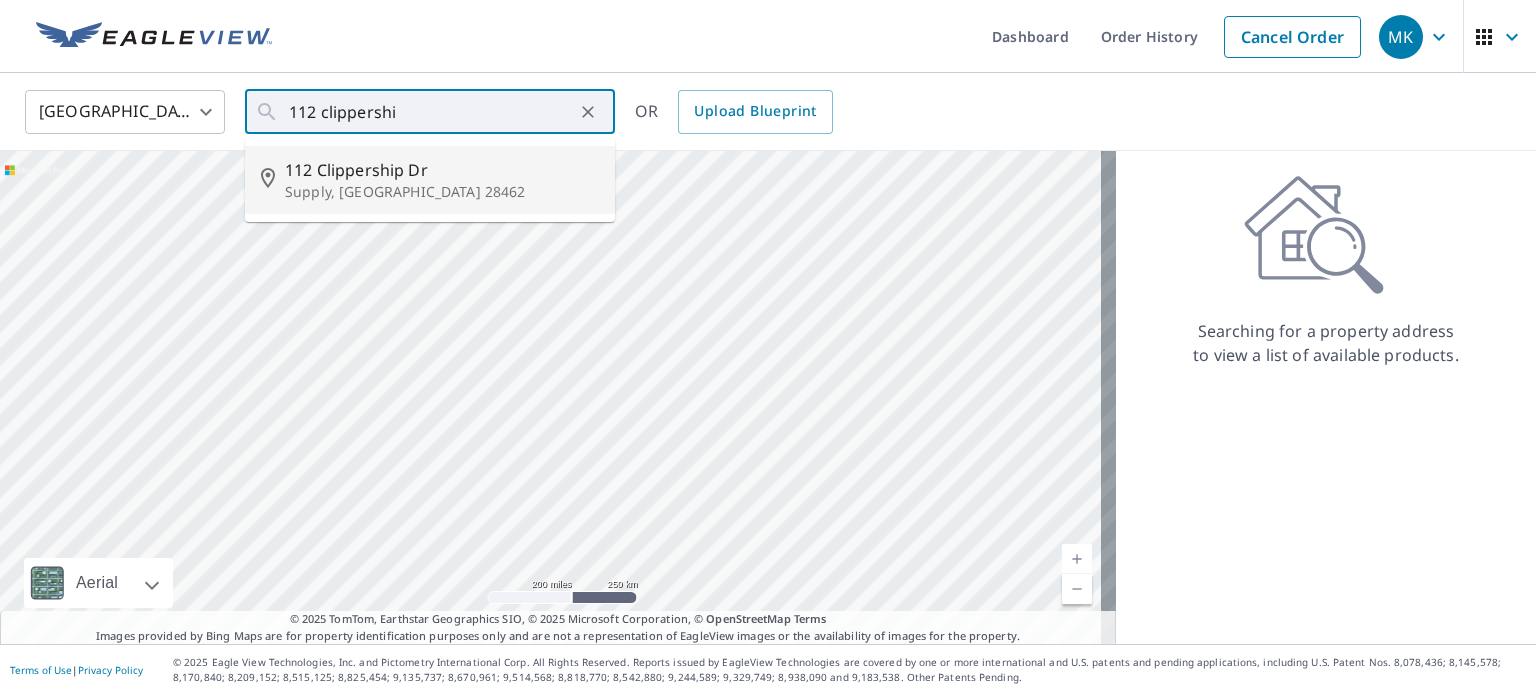 type on "112 Clippership Dr Supply, NC 28462" 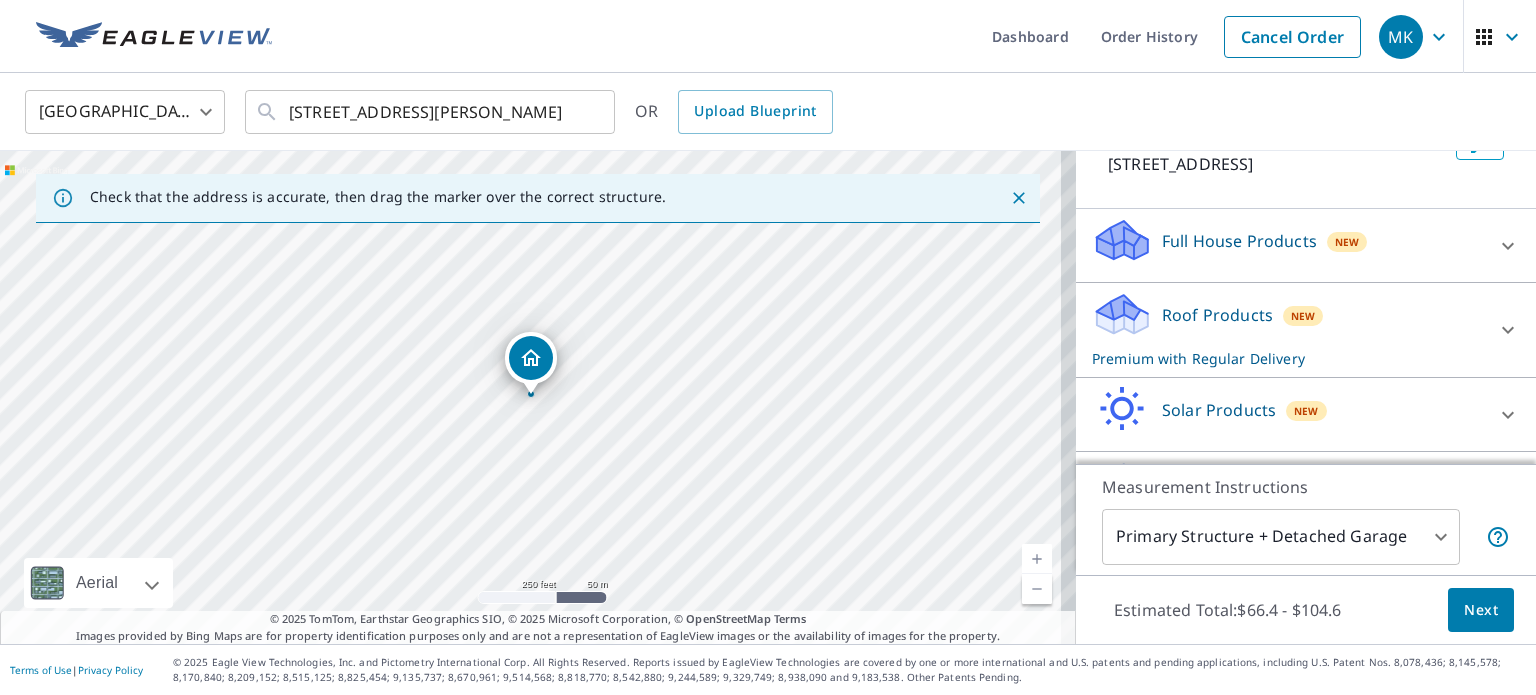 scroll, scrollTop: 146, scrollLeft: 0, axis: vertical 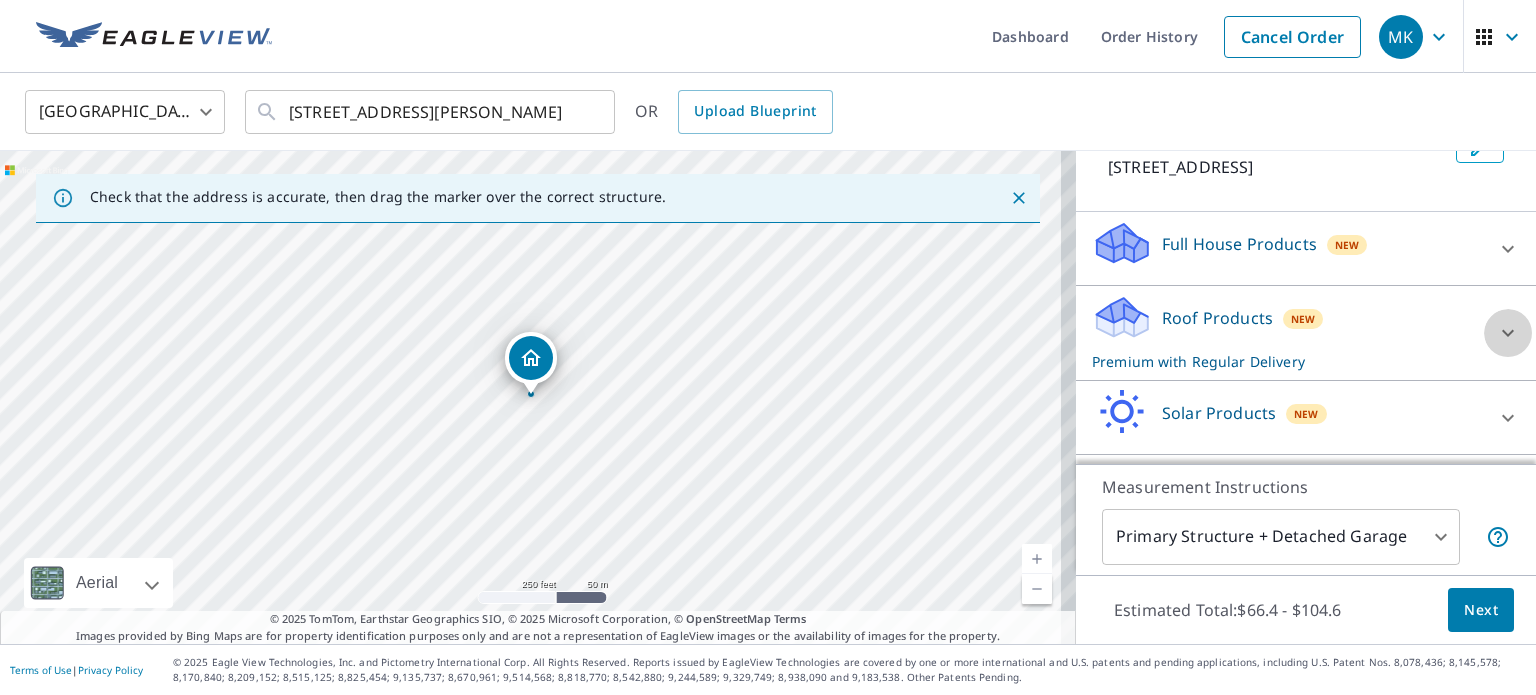 click 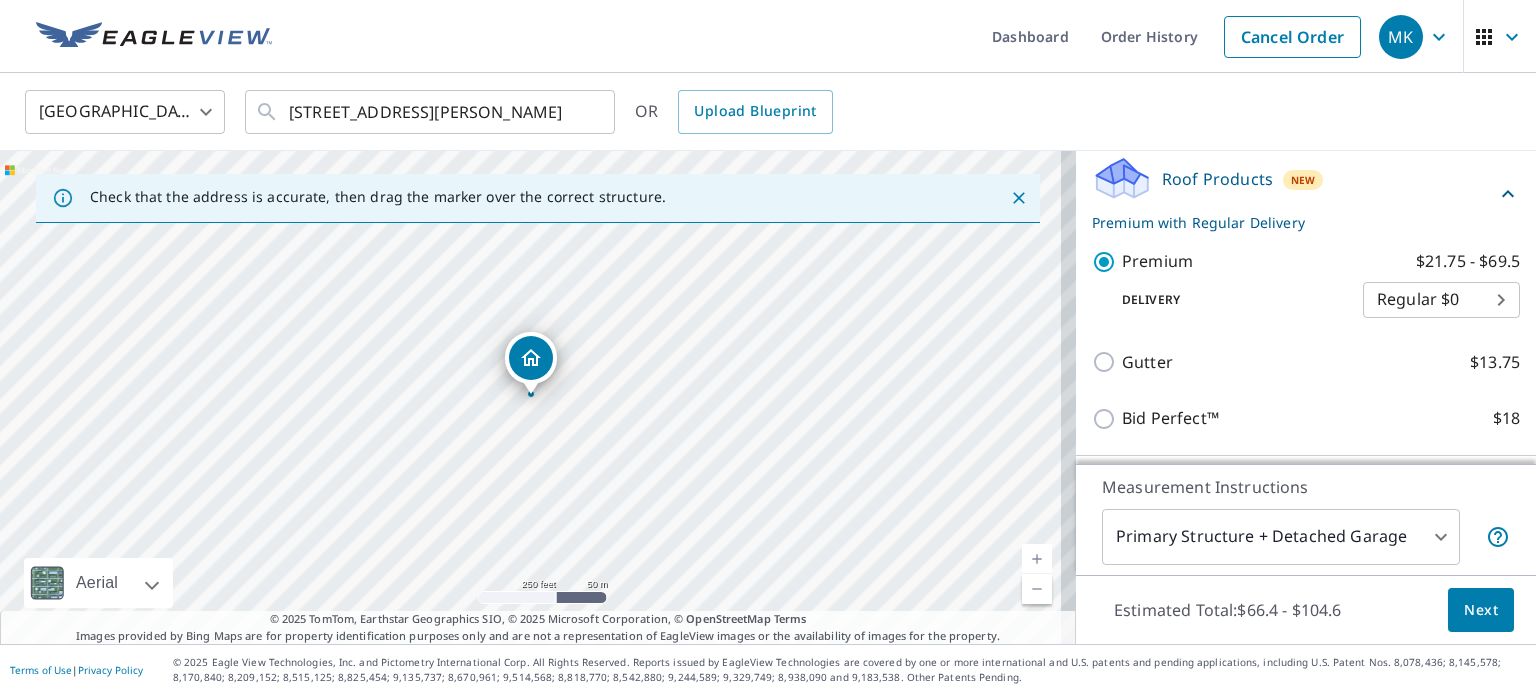 scroll, scrollTop: 296, scrollLeft: 0, axis: vertical 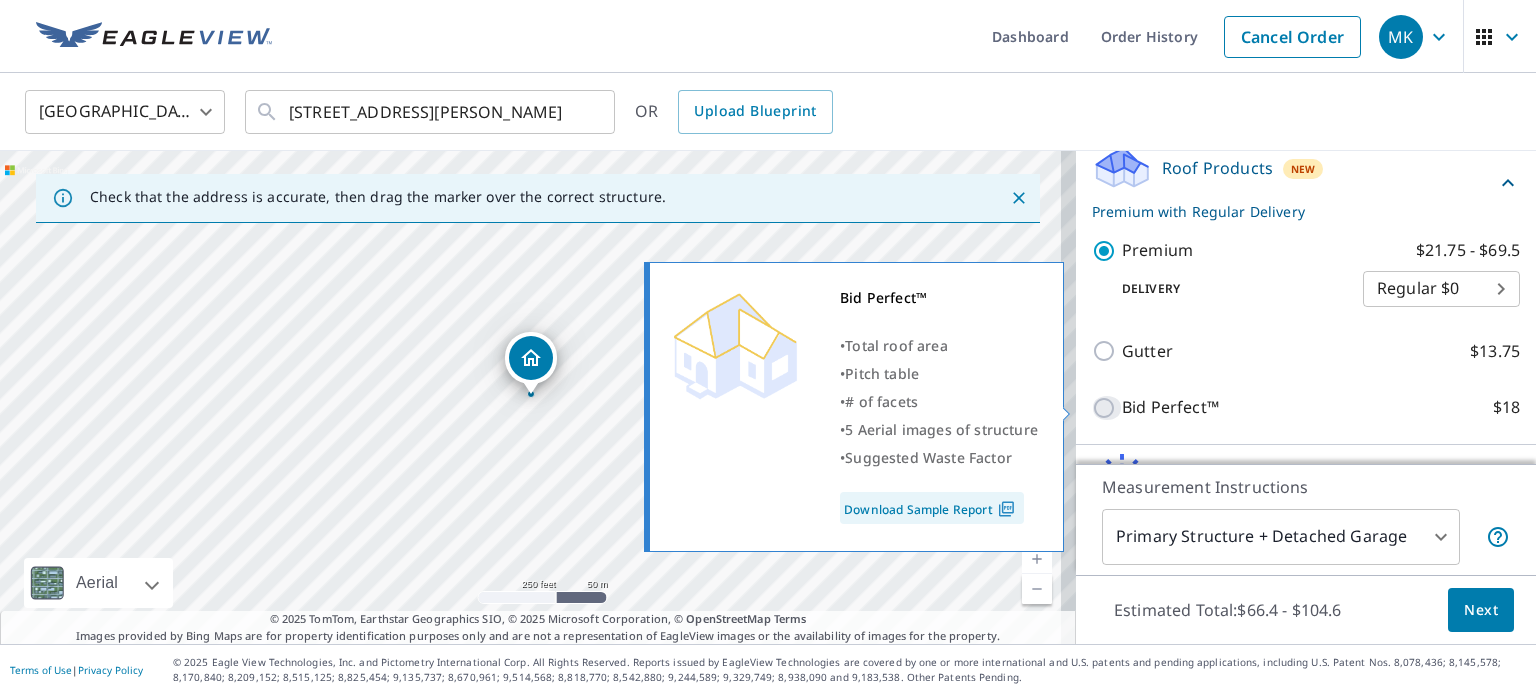 click on "Bid Perfect™ $18" at bounding box center [1107, 408] 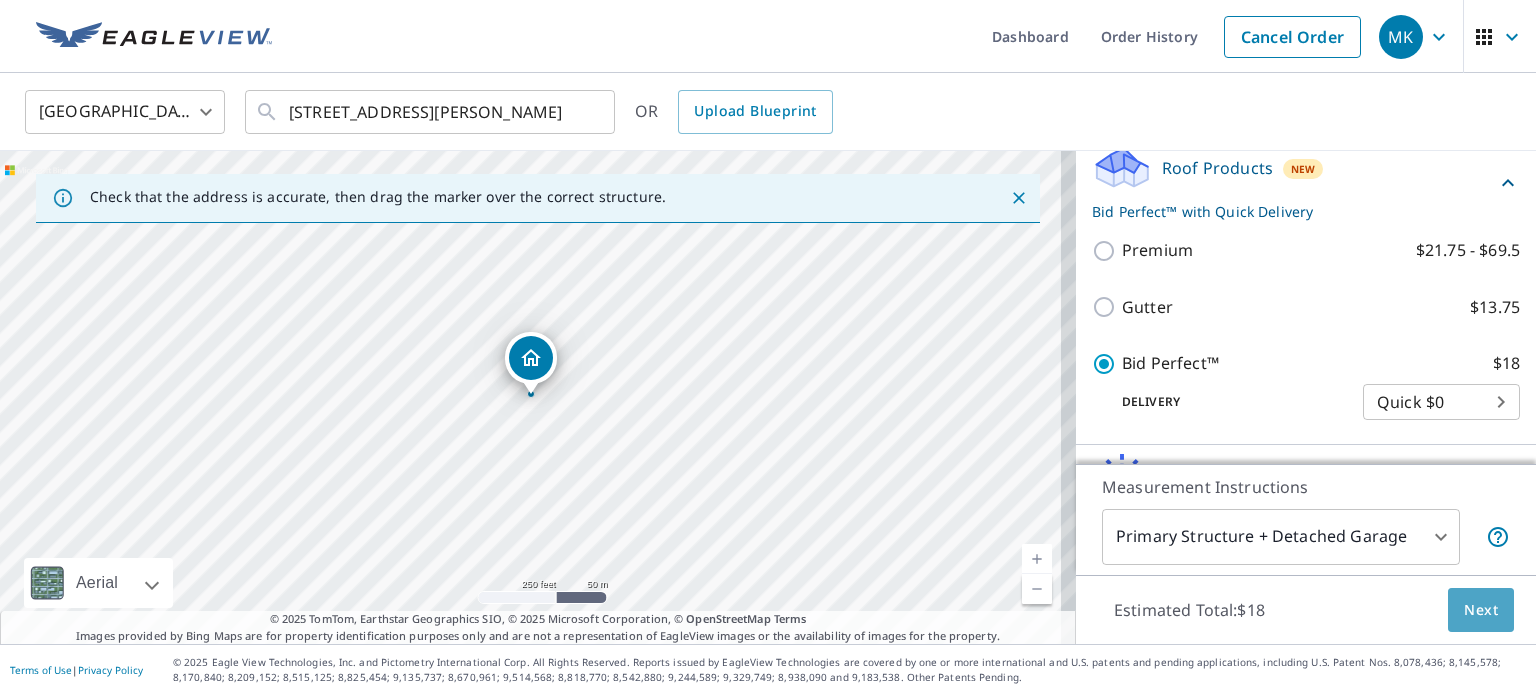 click on "Next" at bounding box center [1481, 610] 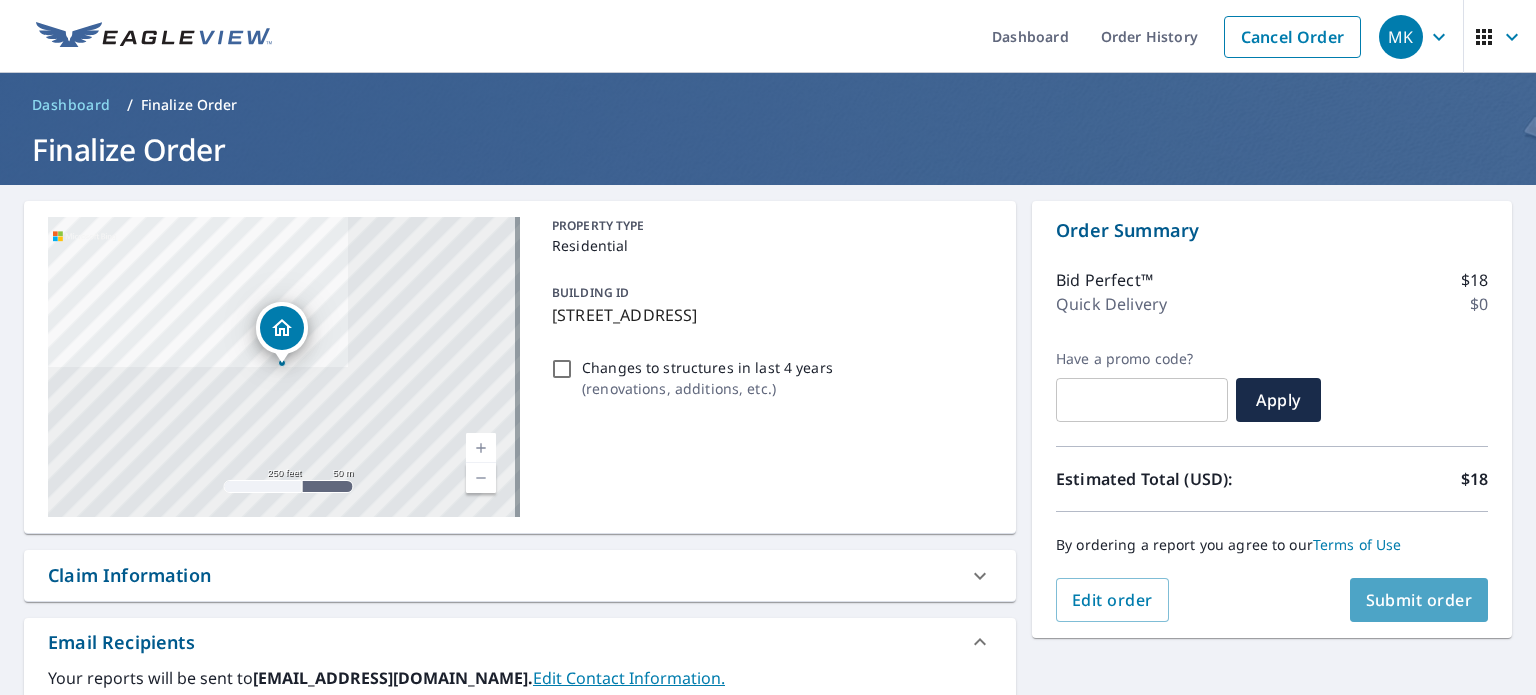 click on "Submit order" at bounding box center [1419, 600] 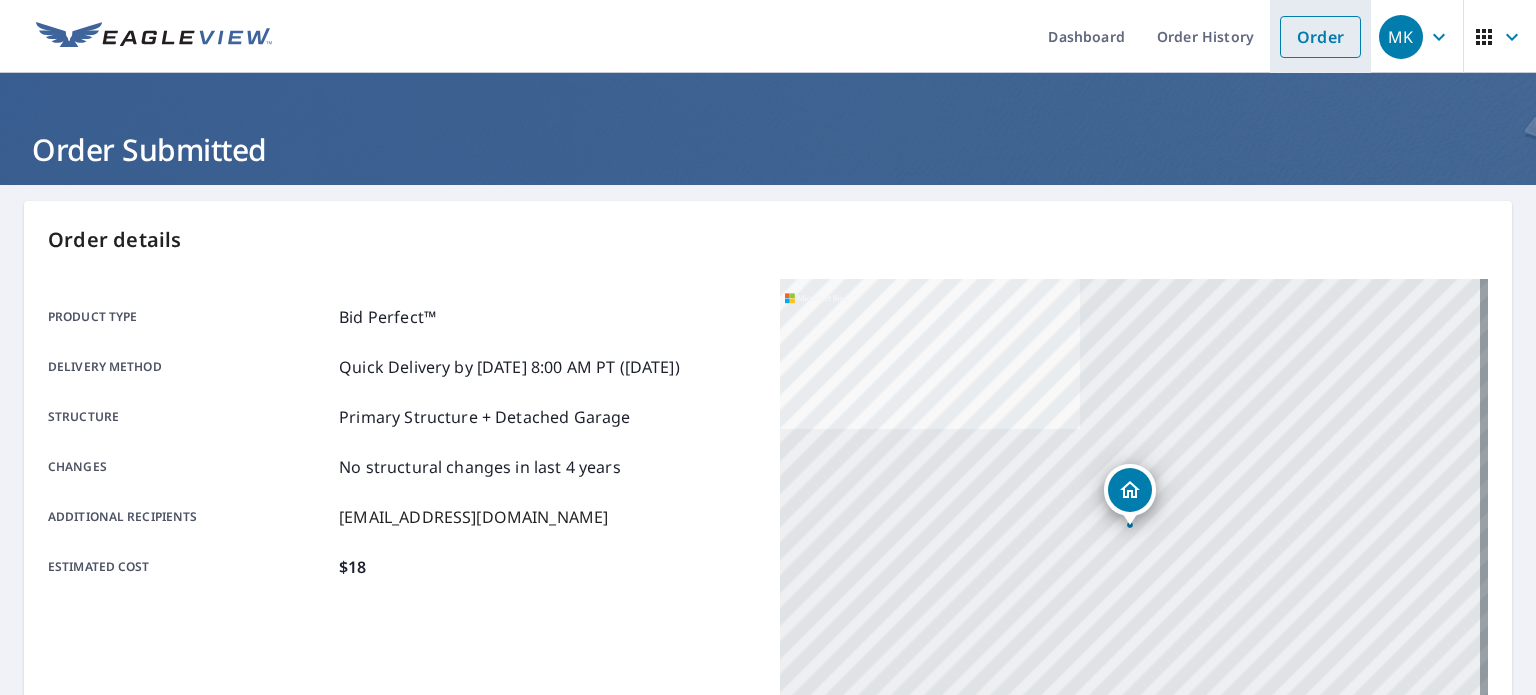 click on "Order" at bounding box center (1320, 37) 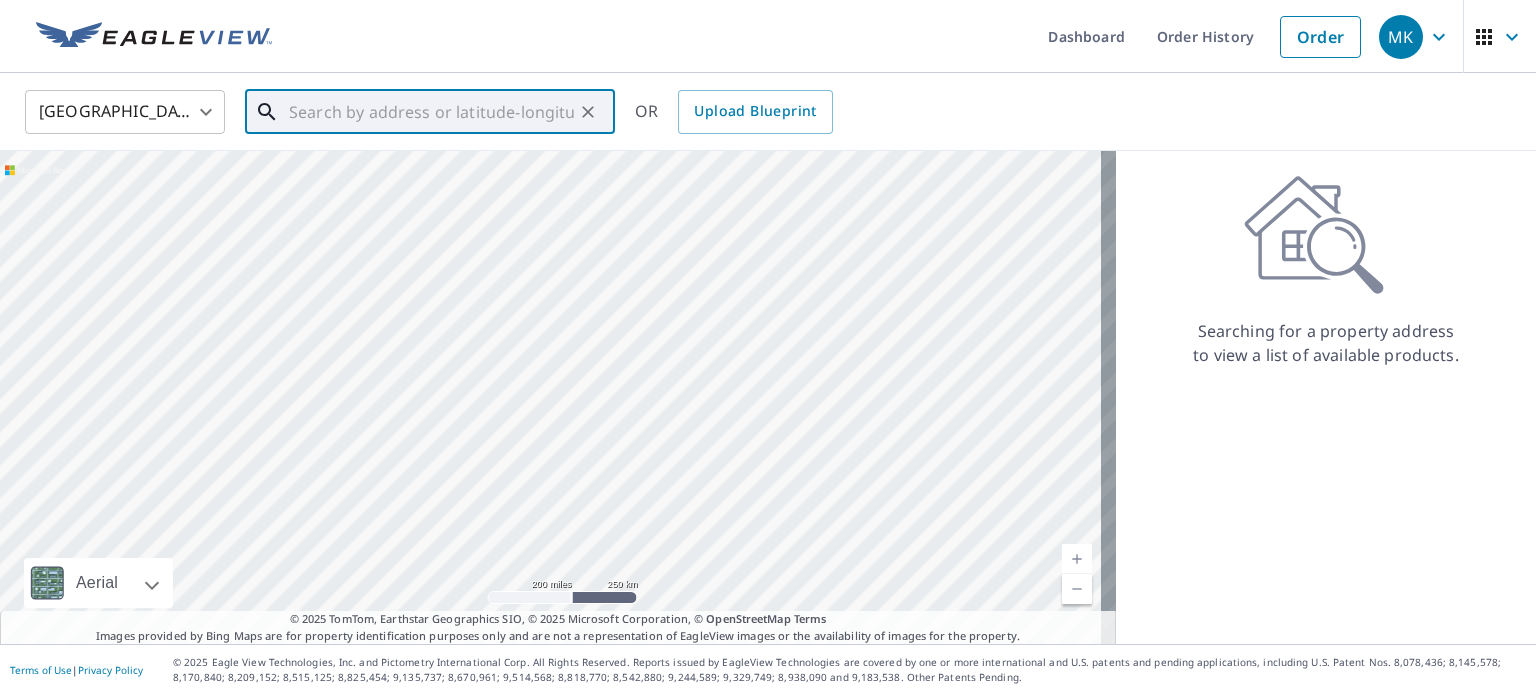 click at bounding box center [431, 112] 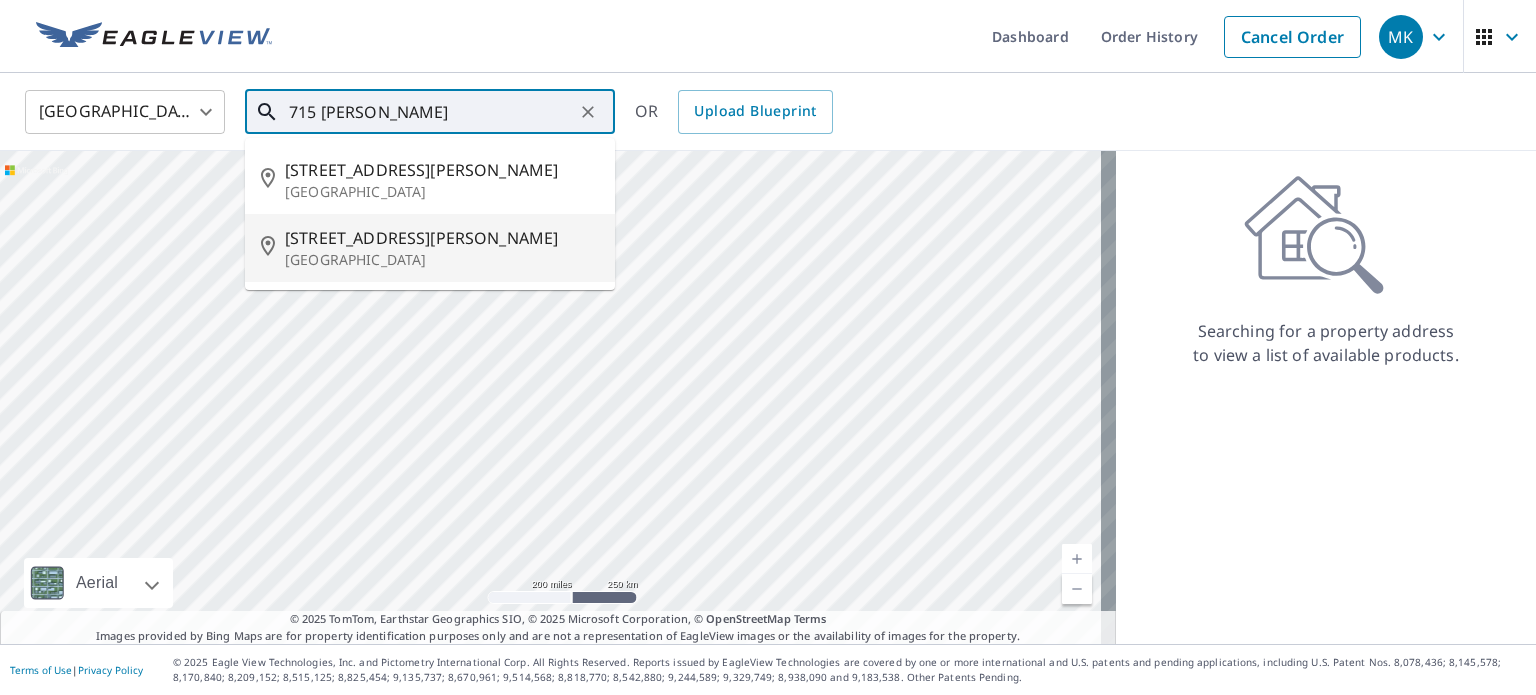 click on "715 Glenn Ave" at bounding box center [442, 238] 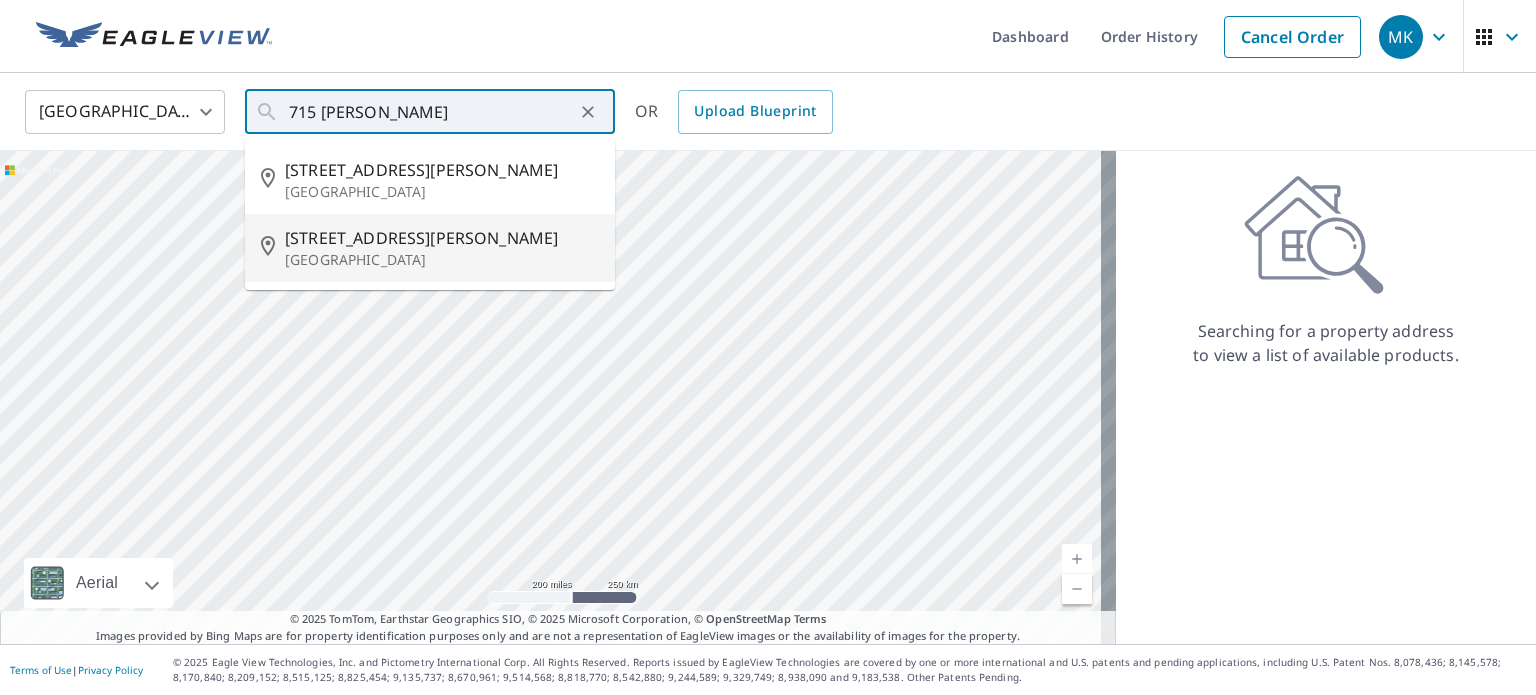 type on "715 Glenn Ave Carolina Beach, NC 28428" 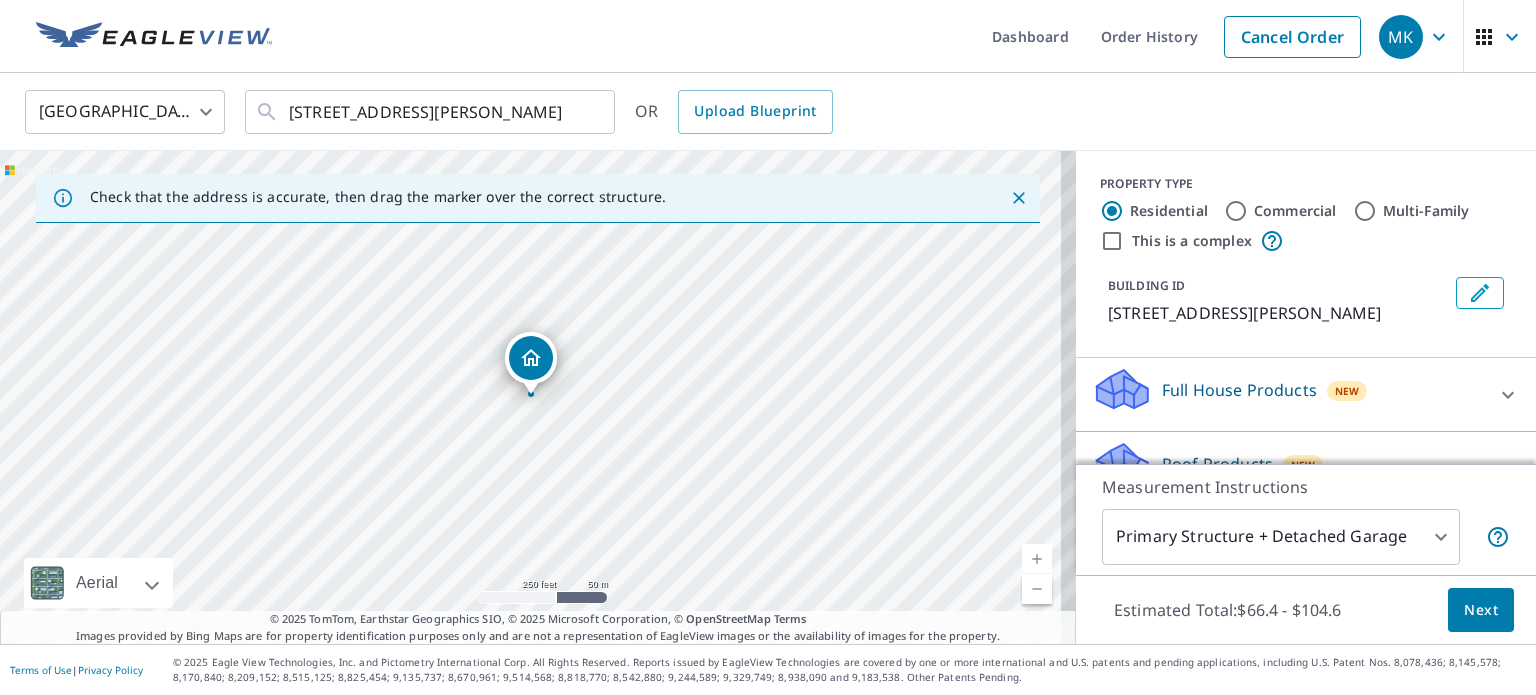 click at bounding box center (1037, 559) 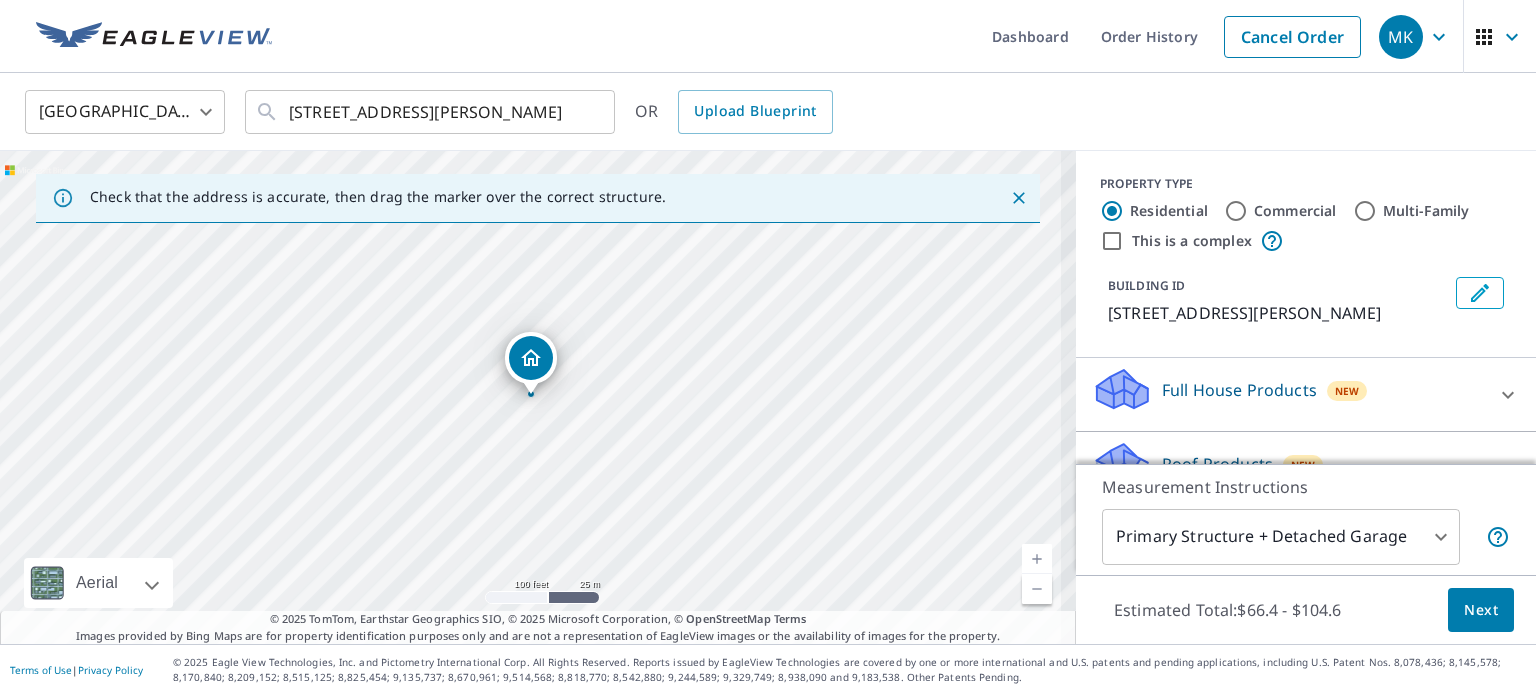 click at bounding box center (1037, 559) 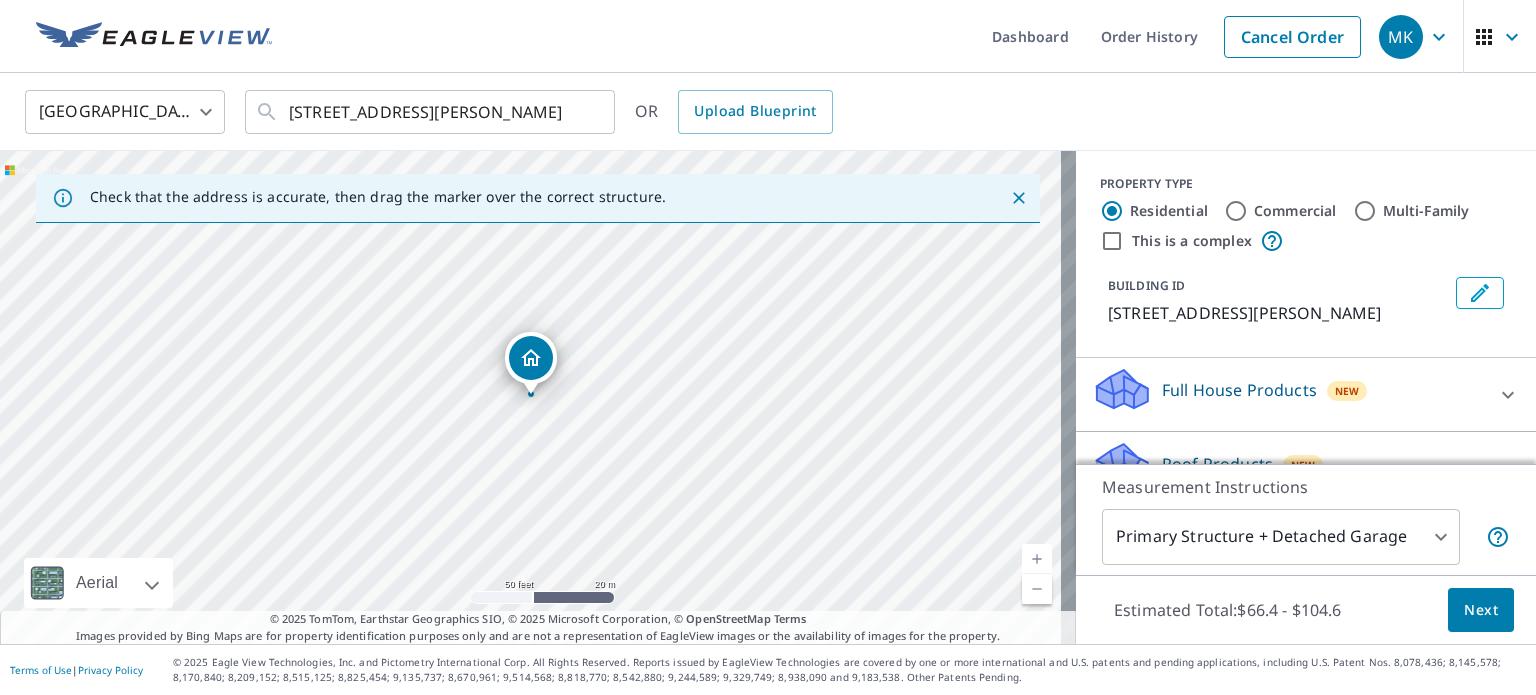 click at bounding box center (1037, 559) 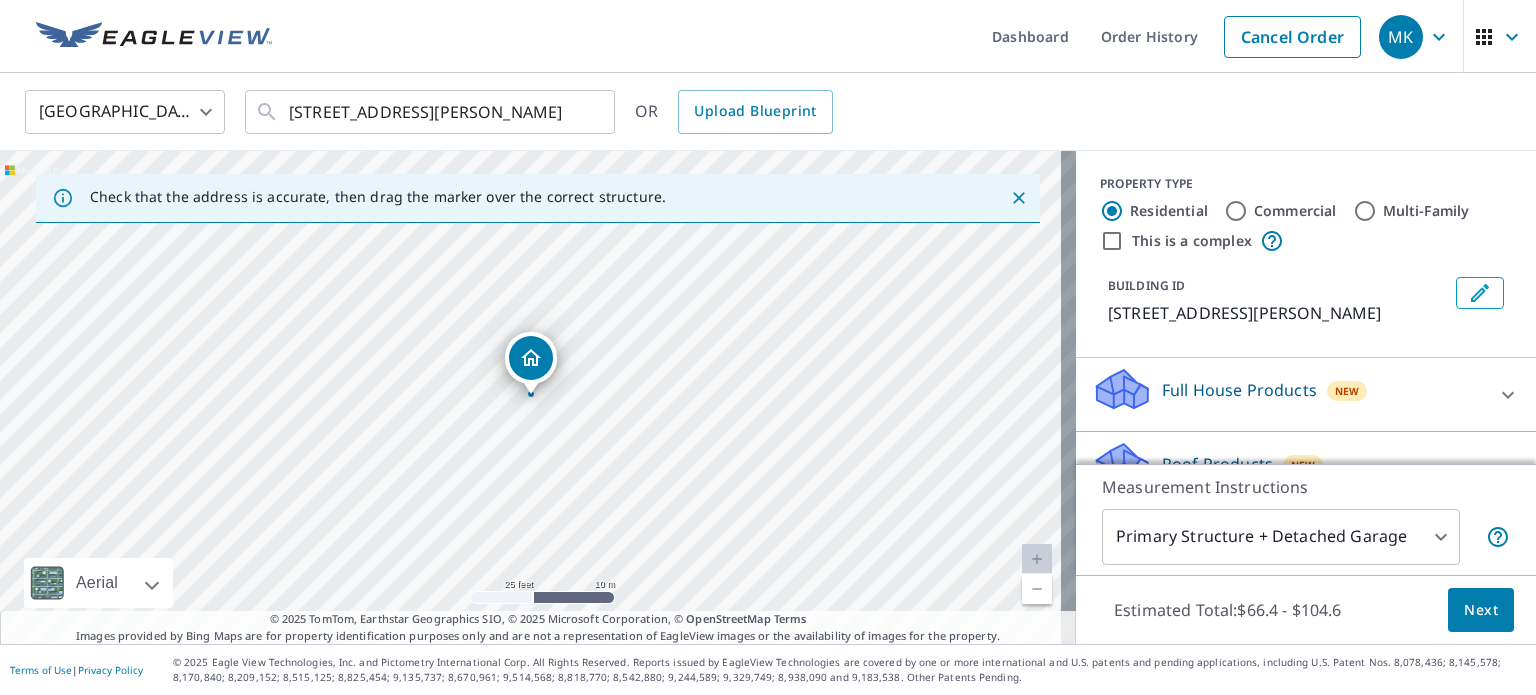 click on "715 Glenn Ave Carolina Beach, NC 28428" at bounding box center [538, 397] 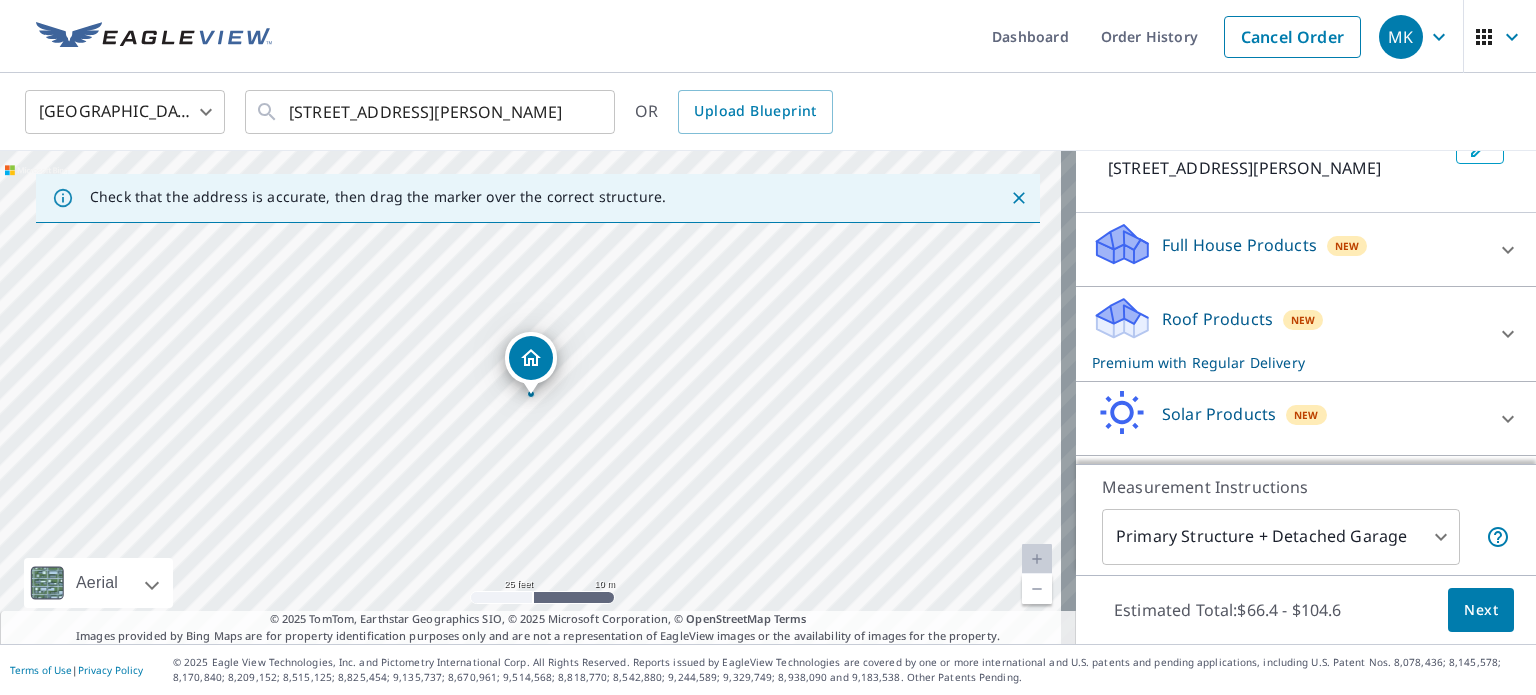 scroll, scrollTop: 160, scrollLeft: 0, axis: vertical 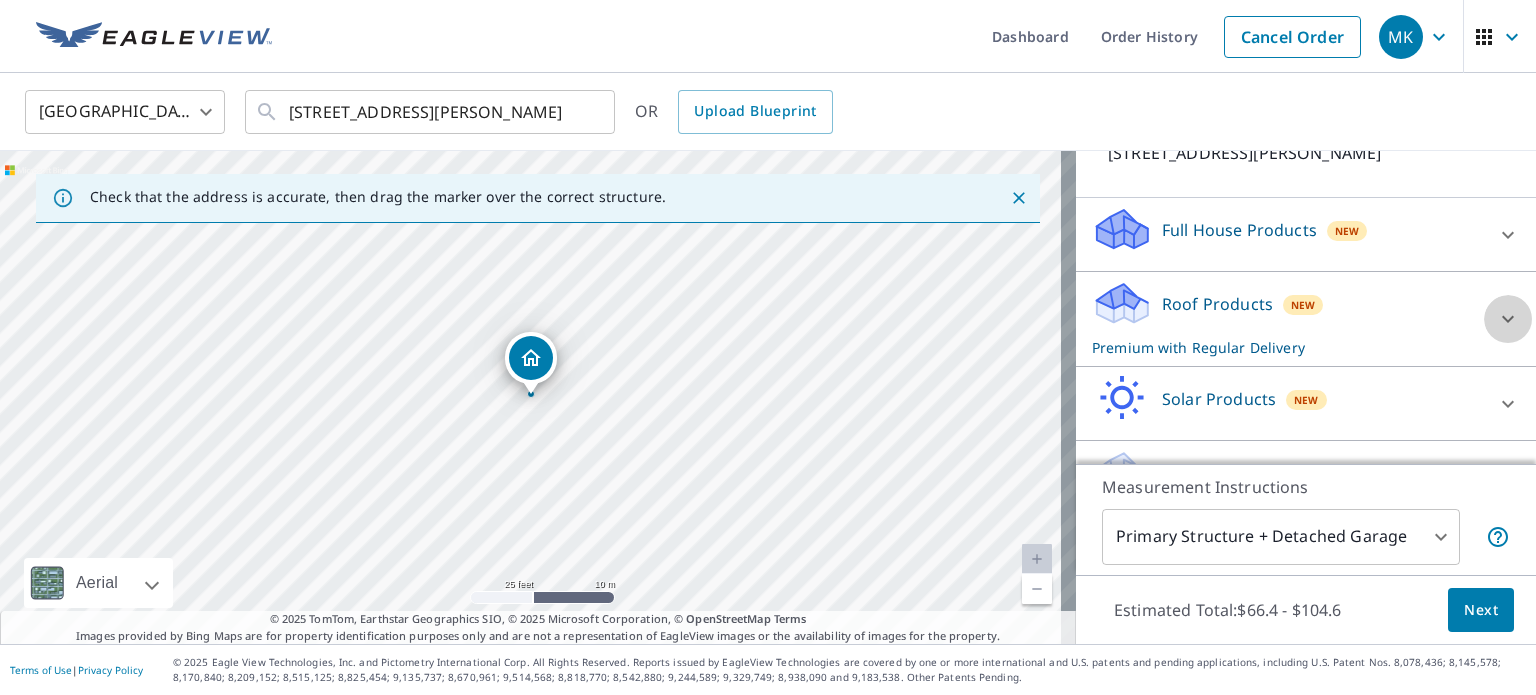 click 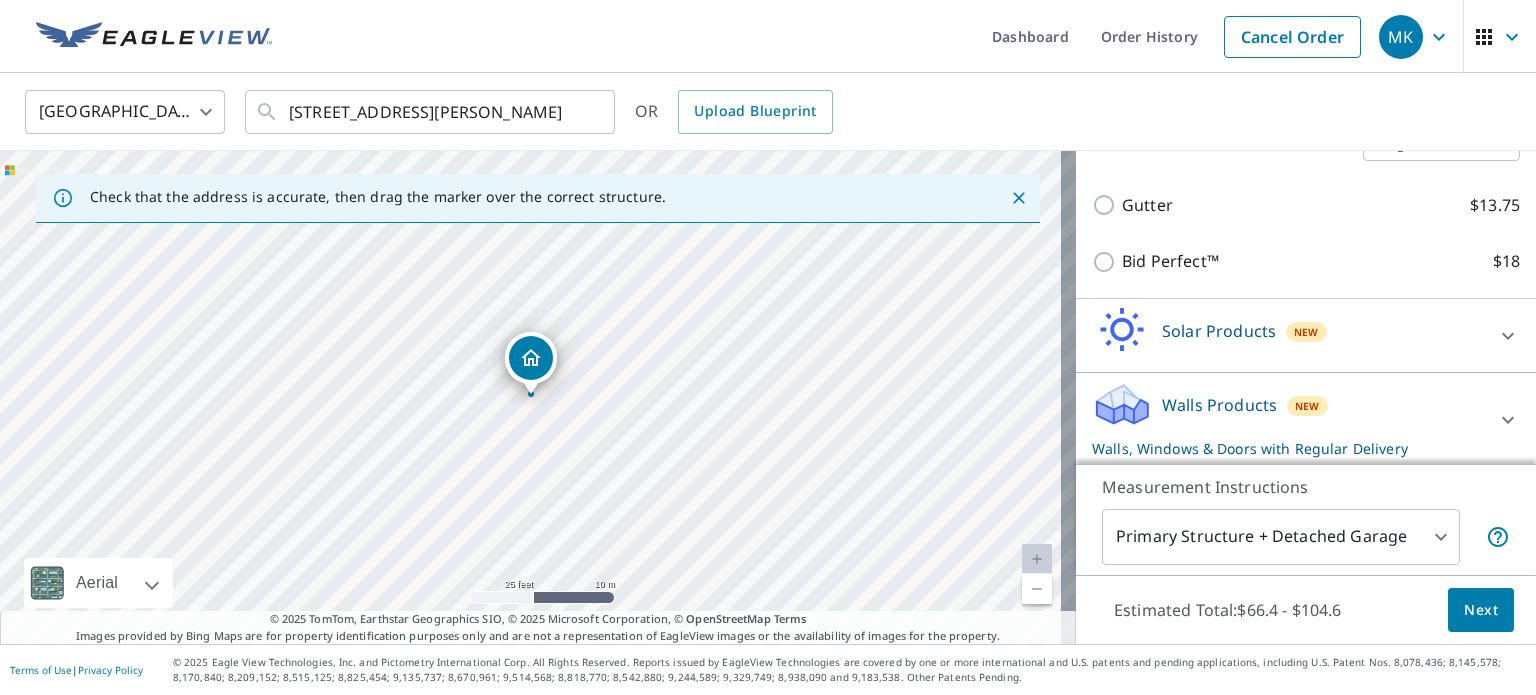 scroll, scrollTop: 444, scrollLeft: 0, axis: vertical 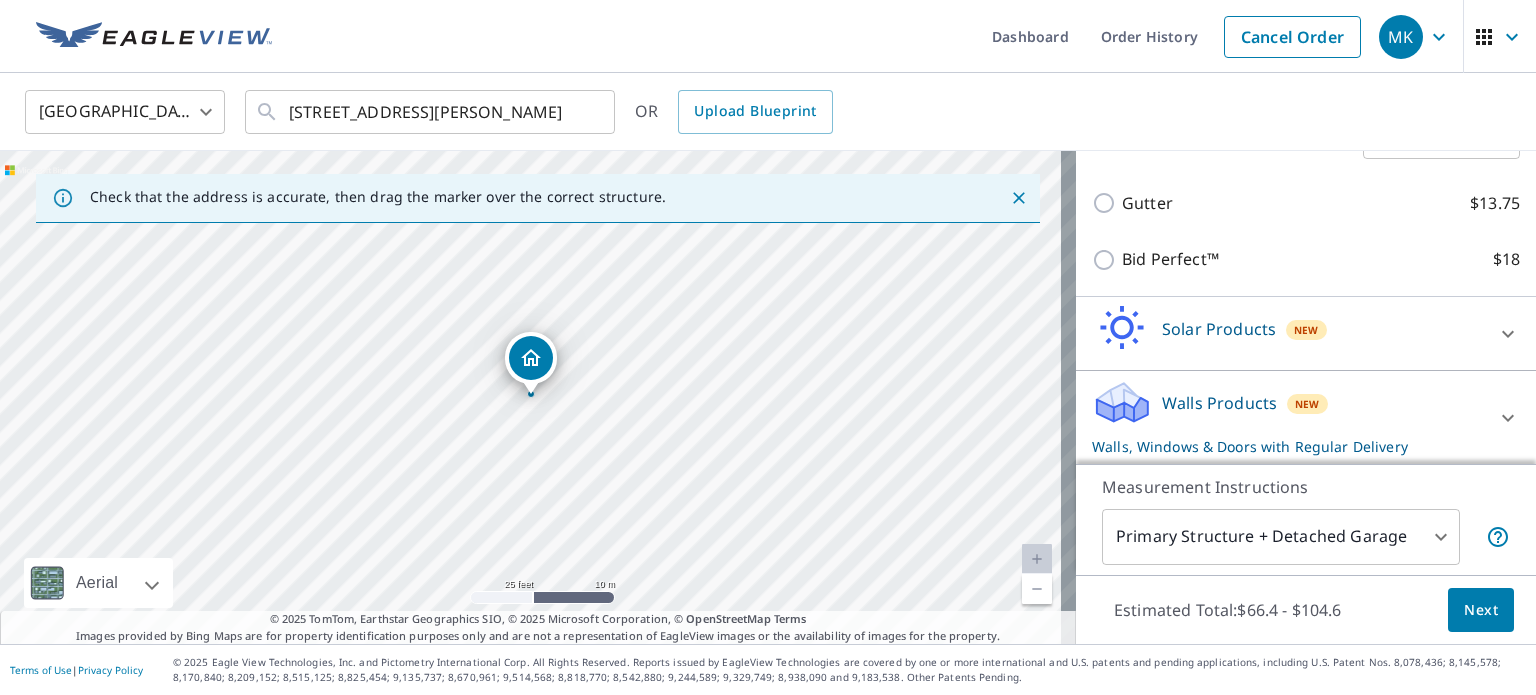 click 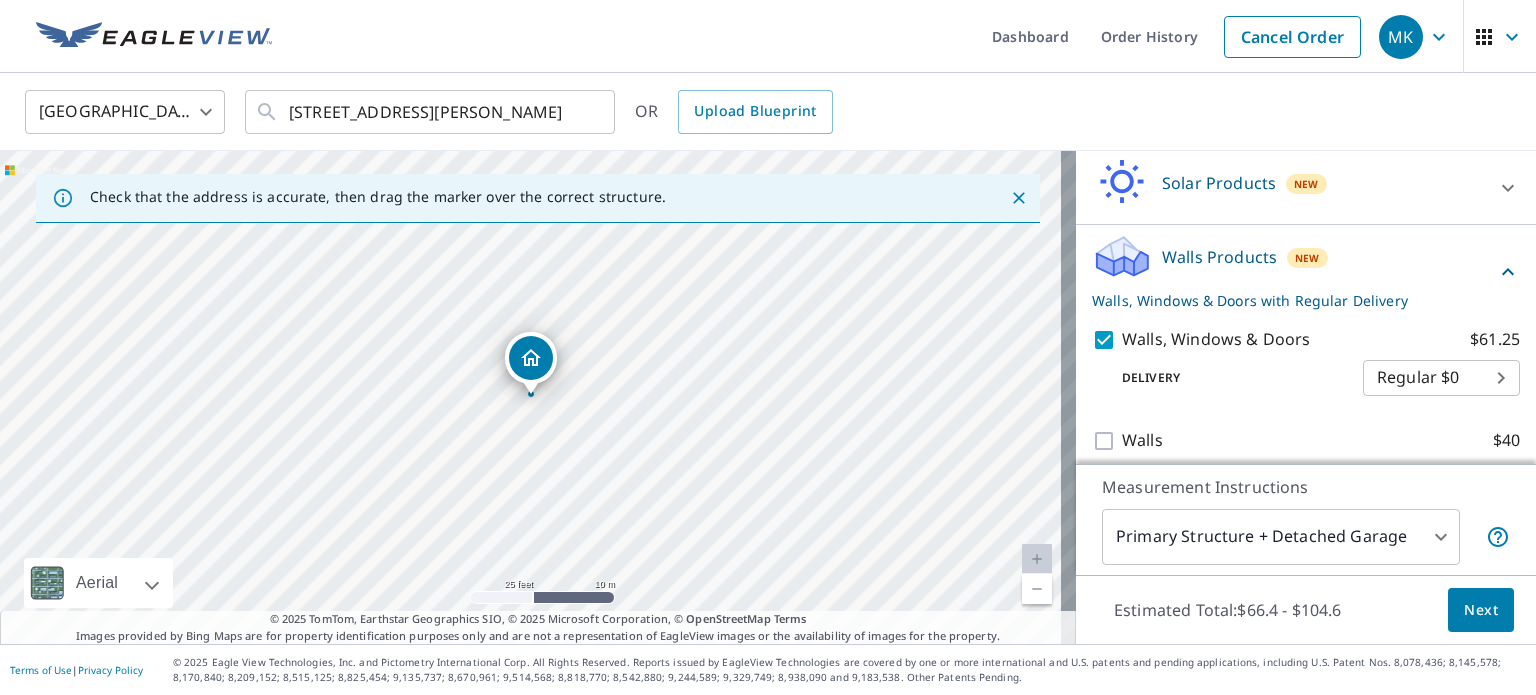 scroll, scrollTop: 600, scrollLeft: 0, axis: vertical 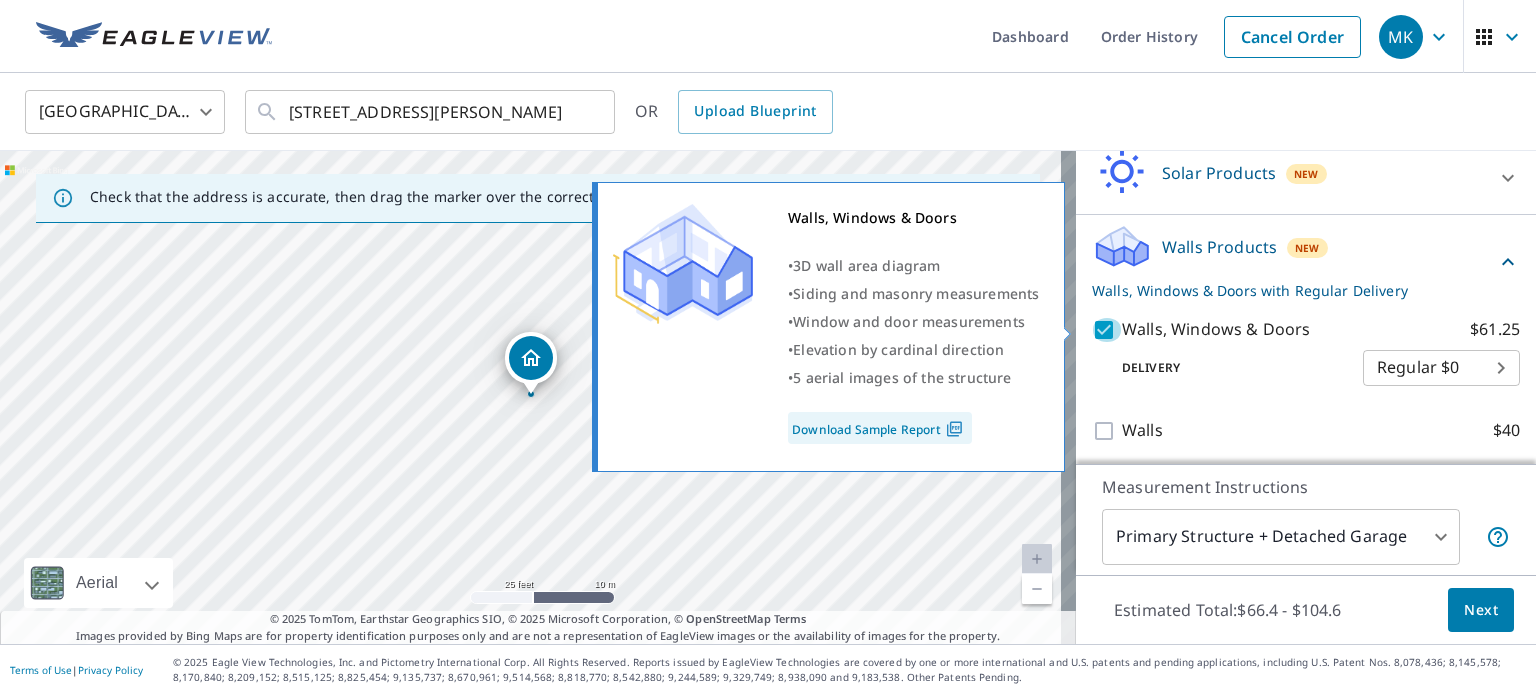 click on "Walls, Windows & Doors $61.25" at bounding box center [1107, 330] 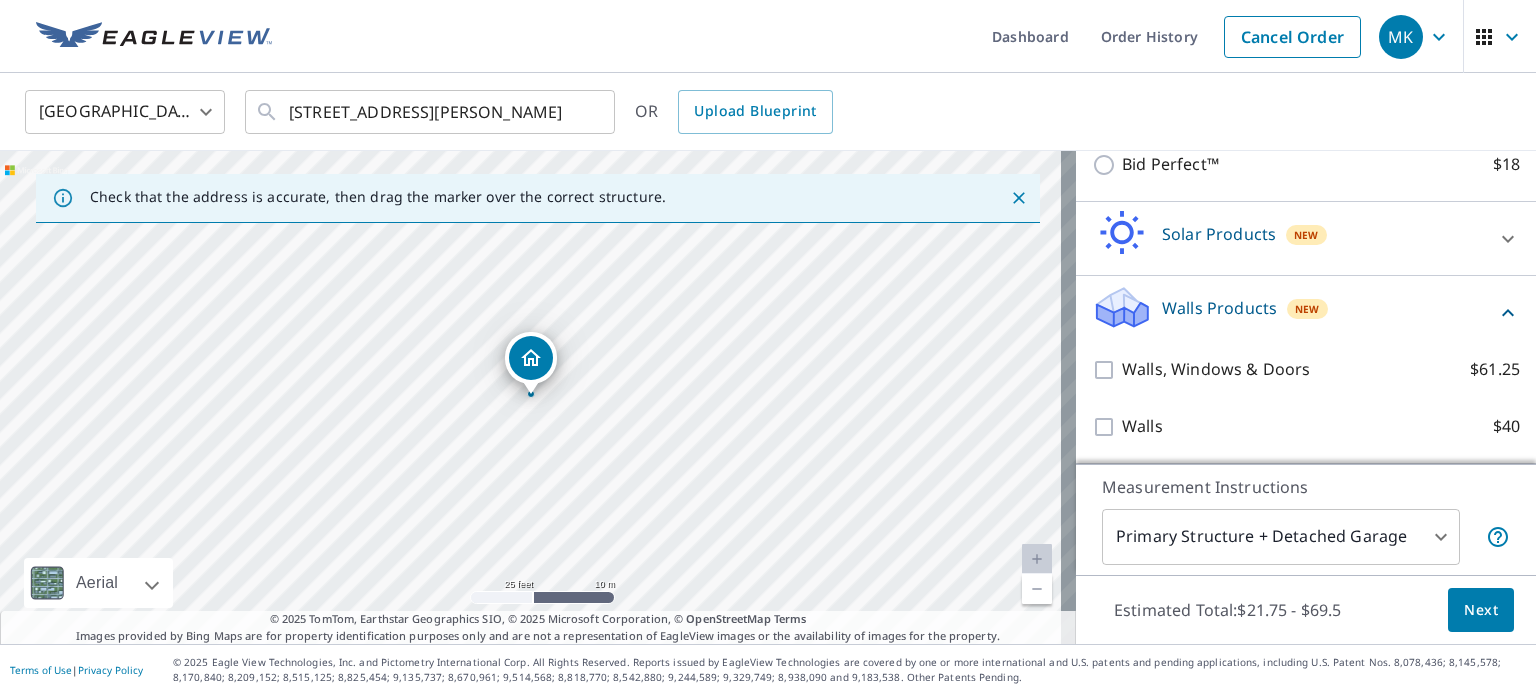 scroll, scrollTop: 536, scrollLeft: 0, axis: vertical 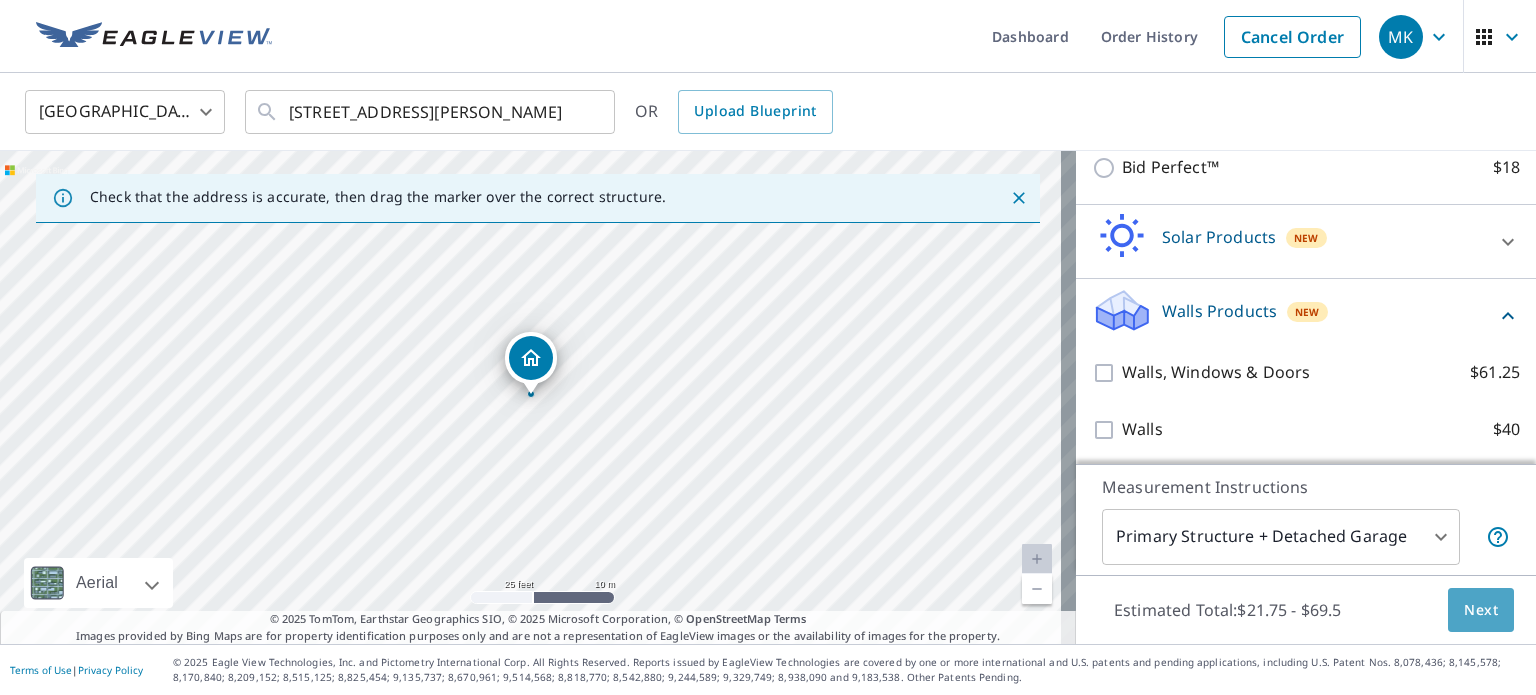 click on "Next" at bounding box center (1481, 610) 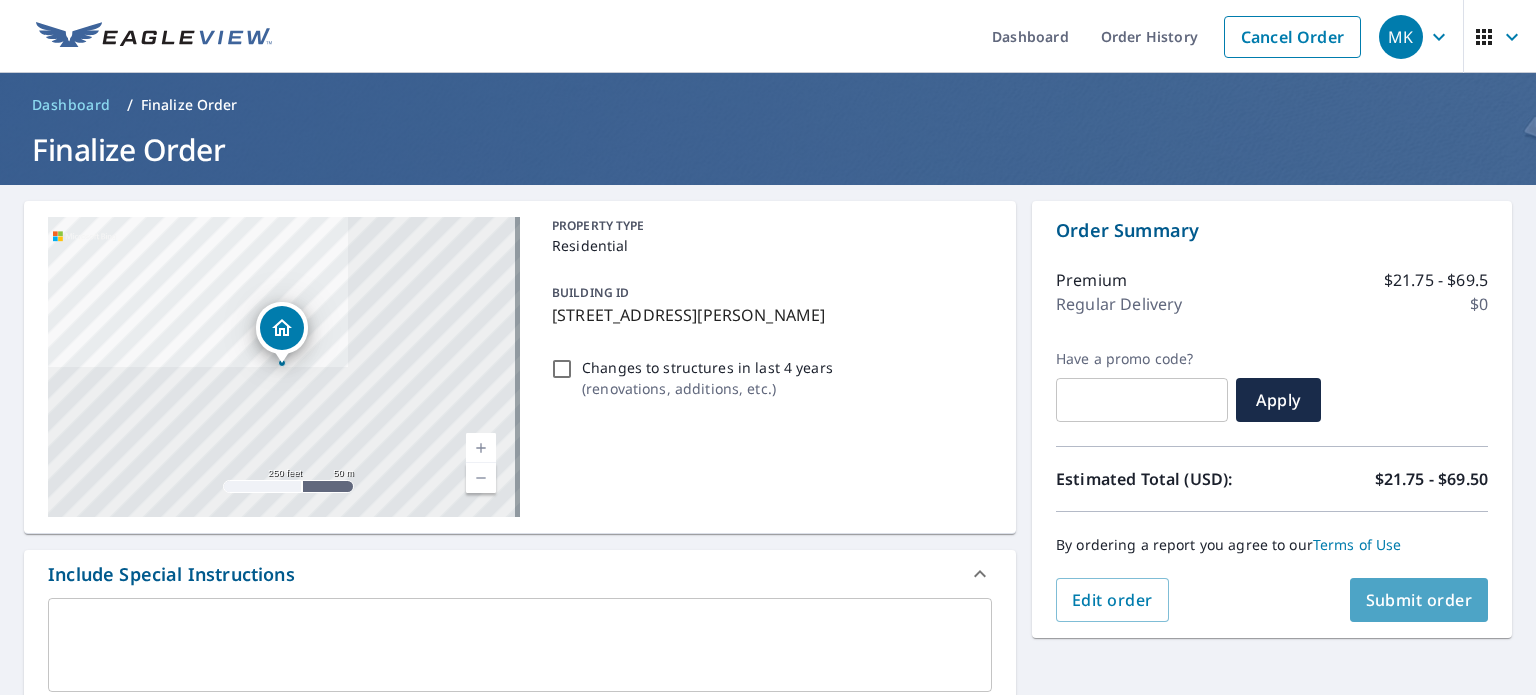 click on "Submit order" at bounding box center [1419, 600] 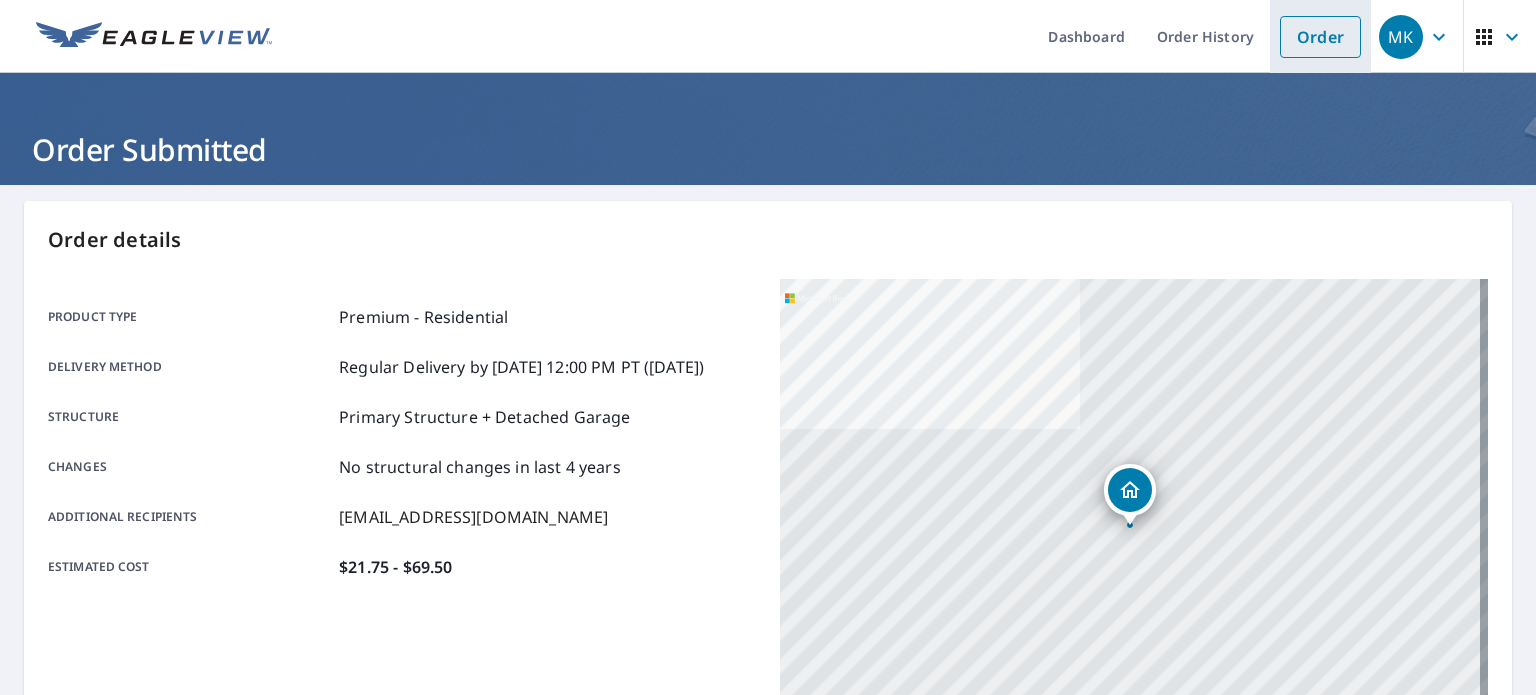 click on "Order" at bounding box center (1320, 37) 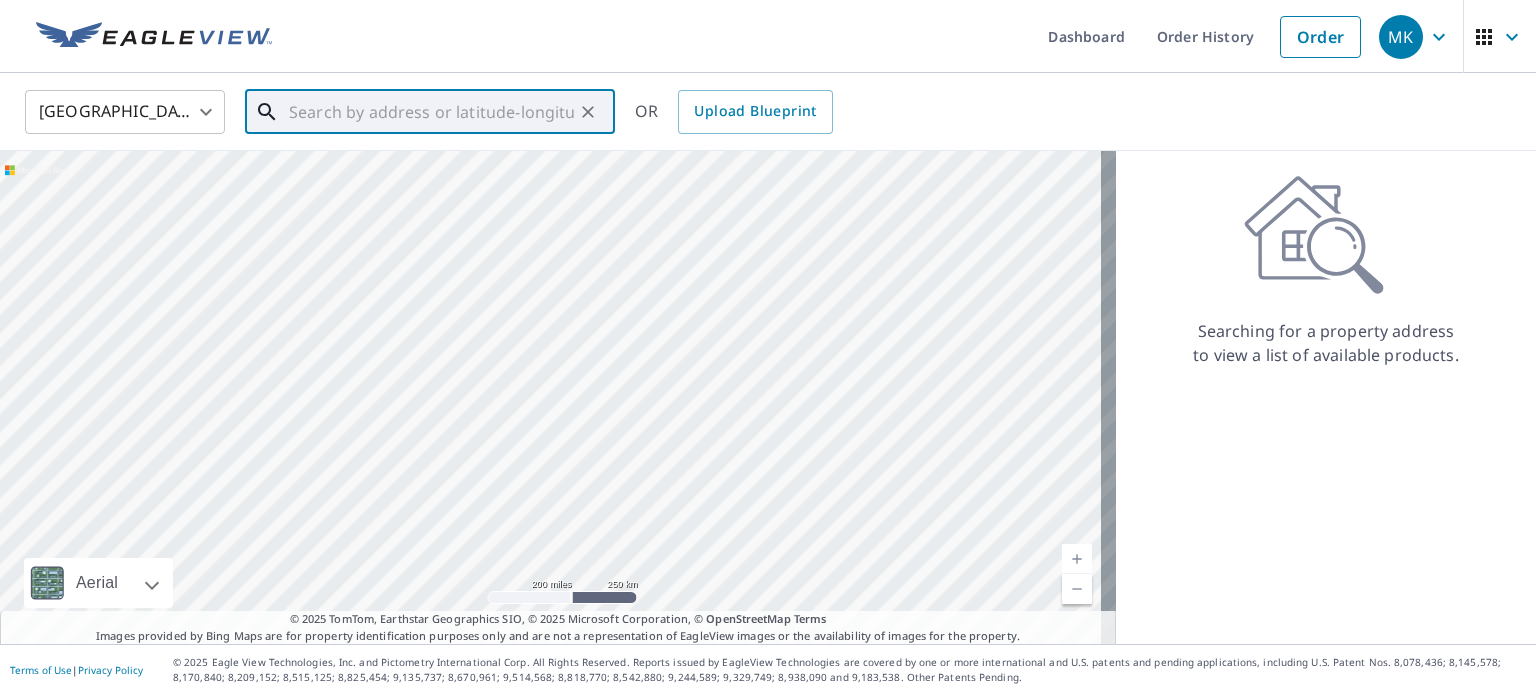 click at bounding box center (431, 112) 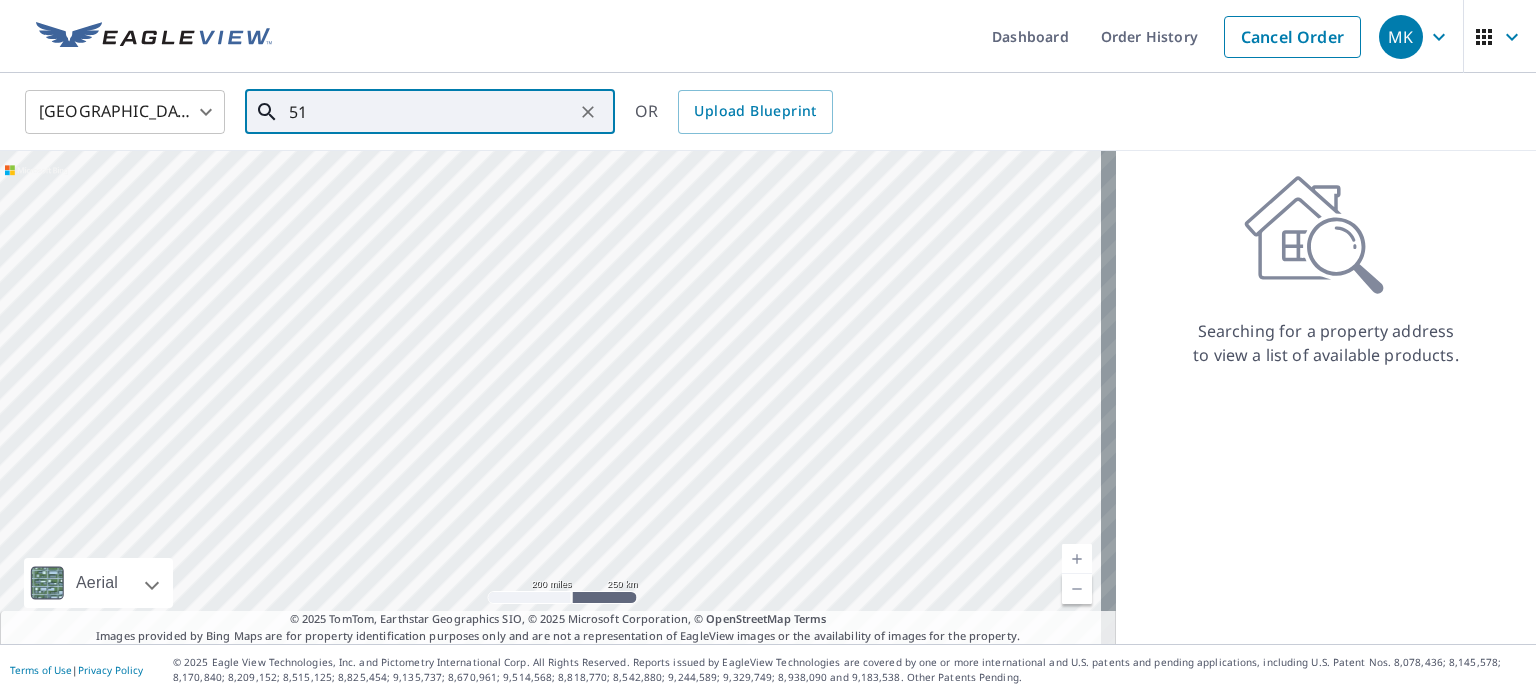 type on "5" 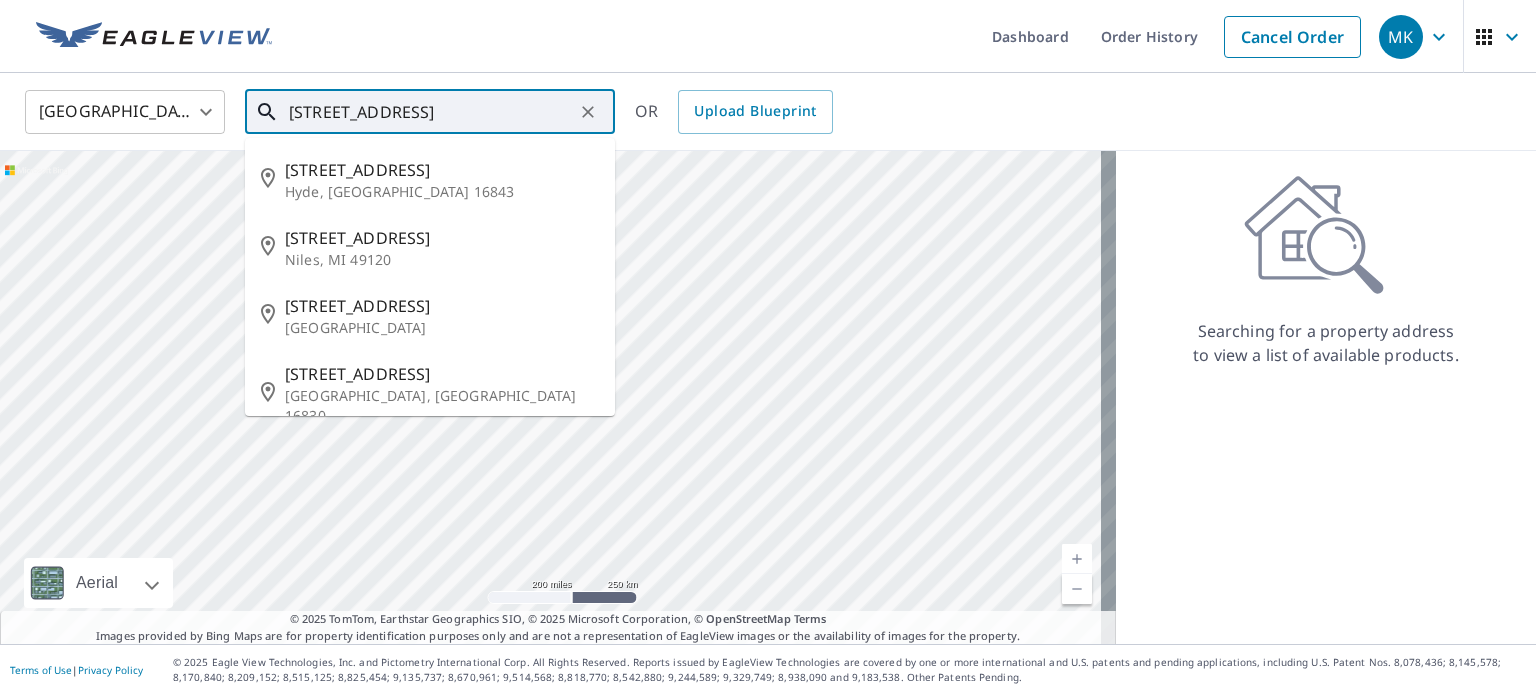 click on "1510 clarendon ave" at bounding box center [431, 112] 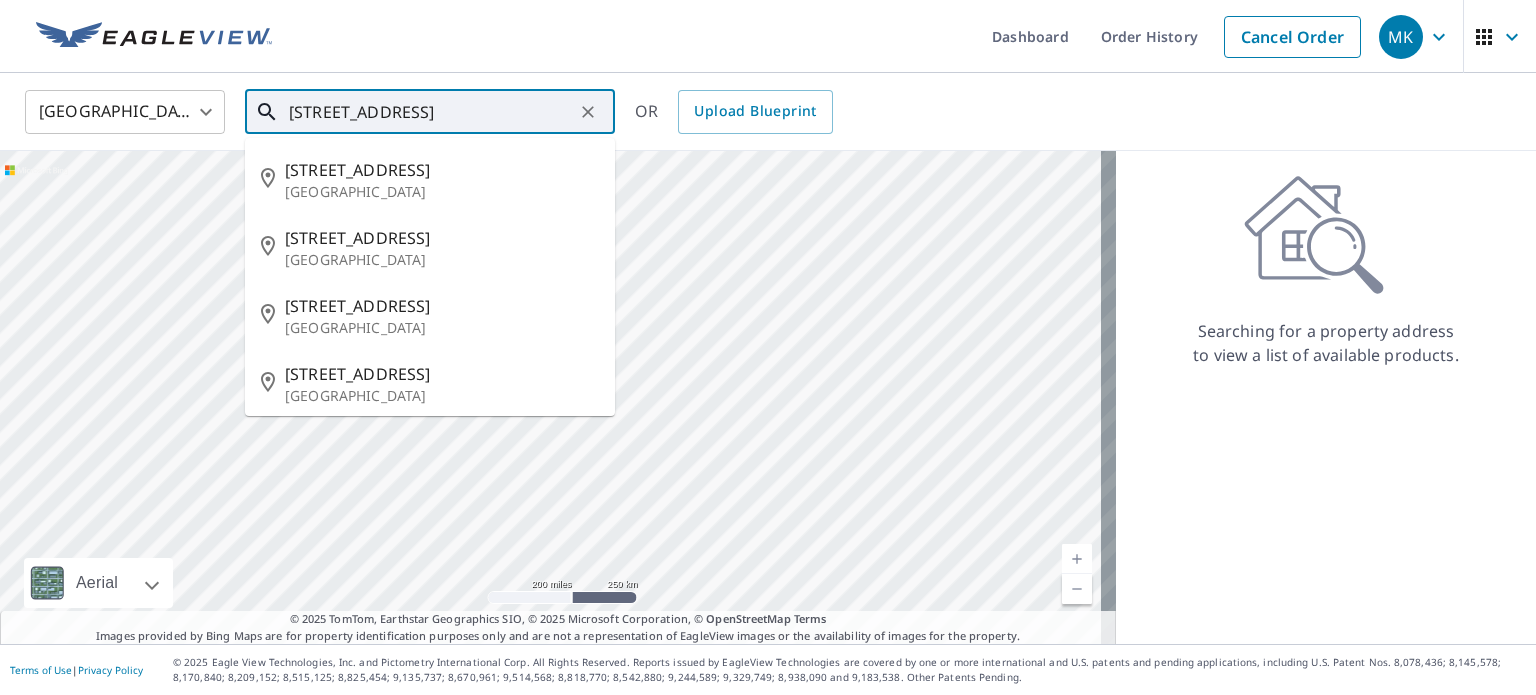 click on "510 clarendon ave" at bounding box center [431, 112] 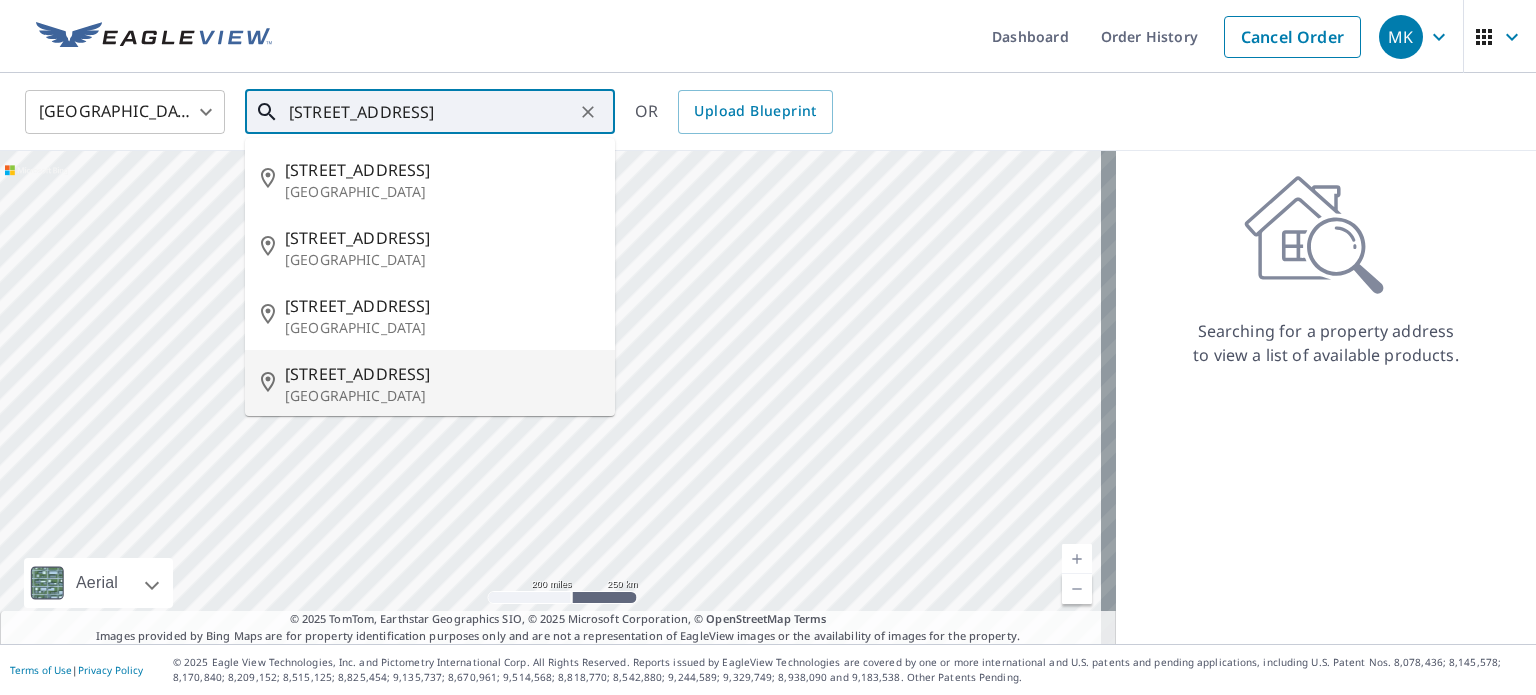 click on "510 Clarendon Ave" at bounding box center (442, 374) 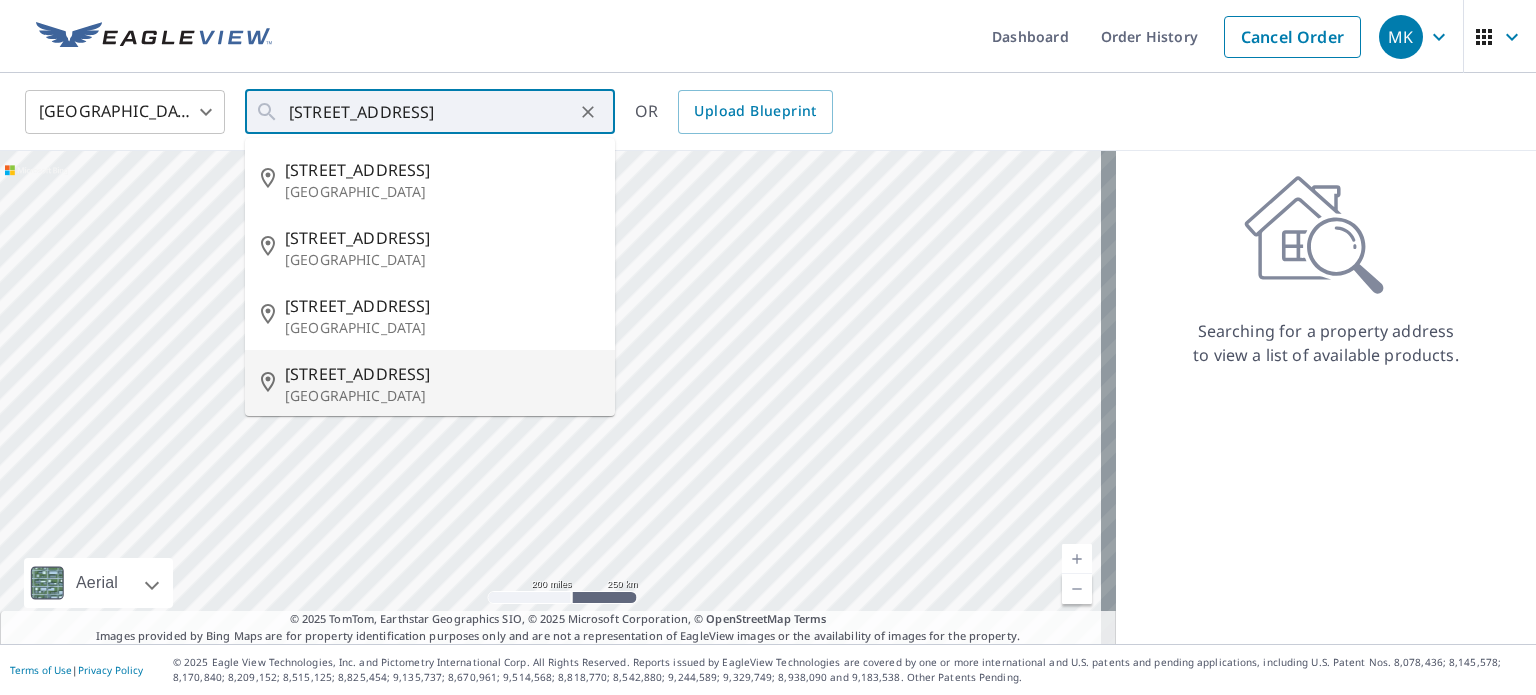 type on "510 Clarendon Ave Carolina Beach, NC 28428" 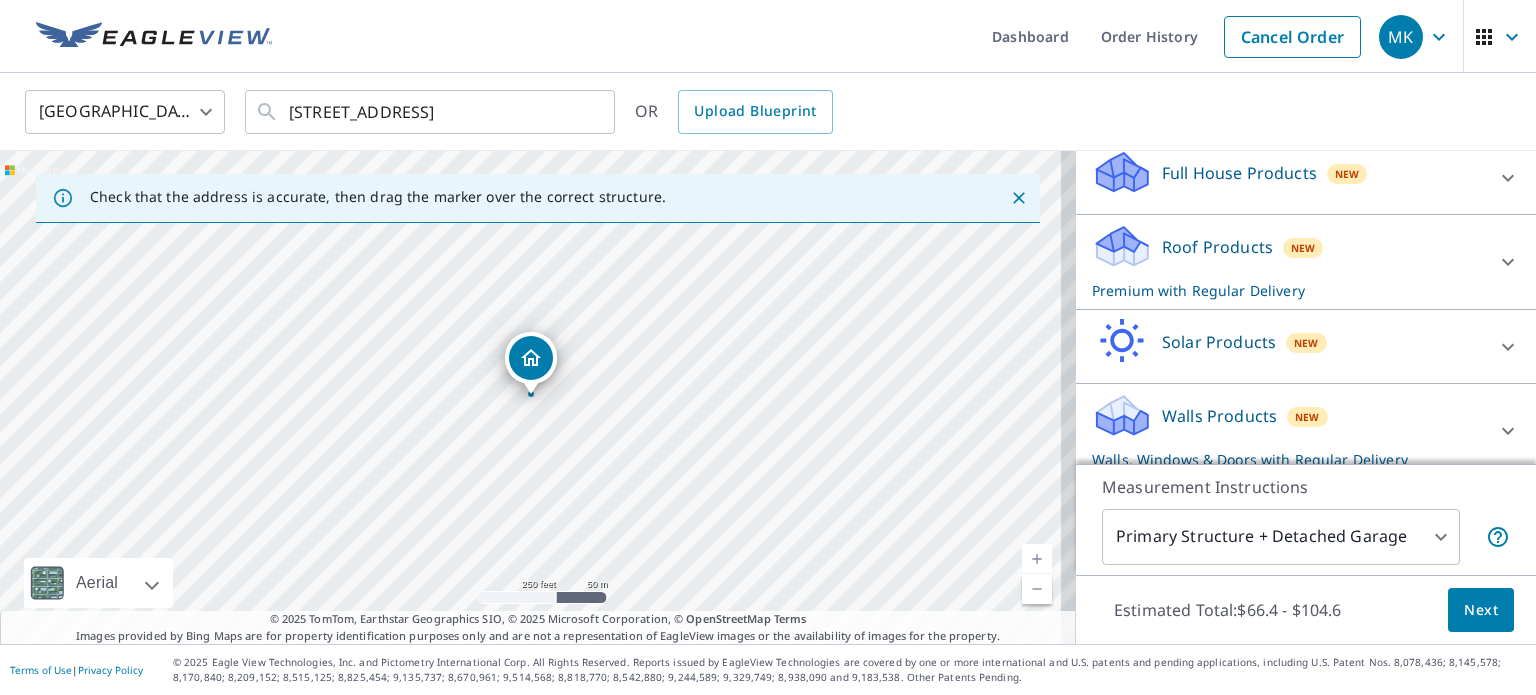 scroll, scrollTop: 254, scrollLeft: 0, axis: vertical 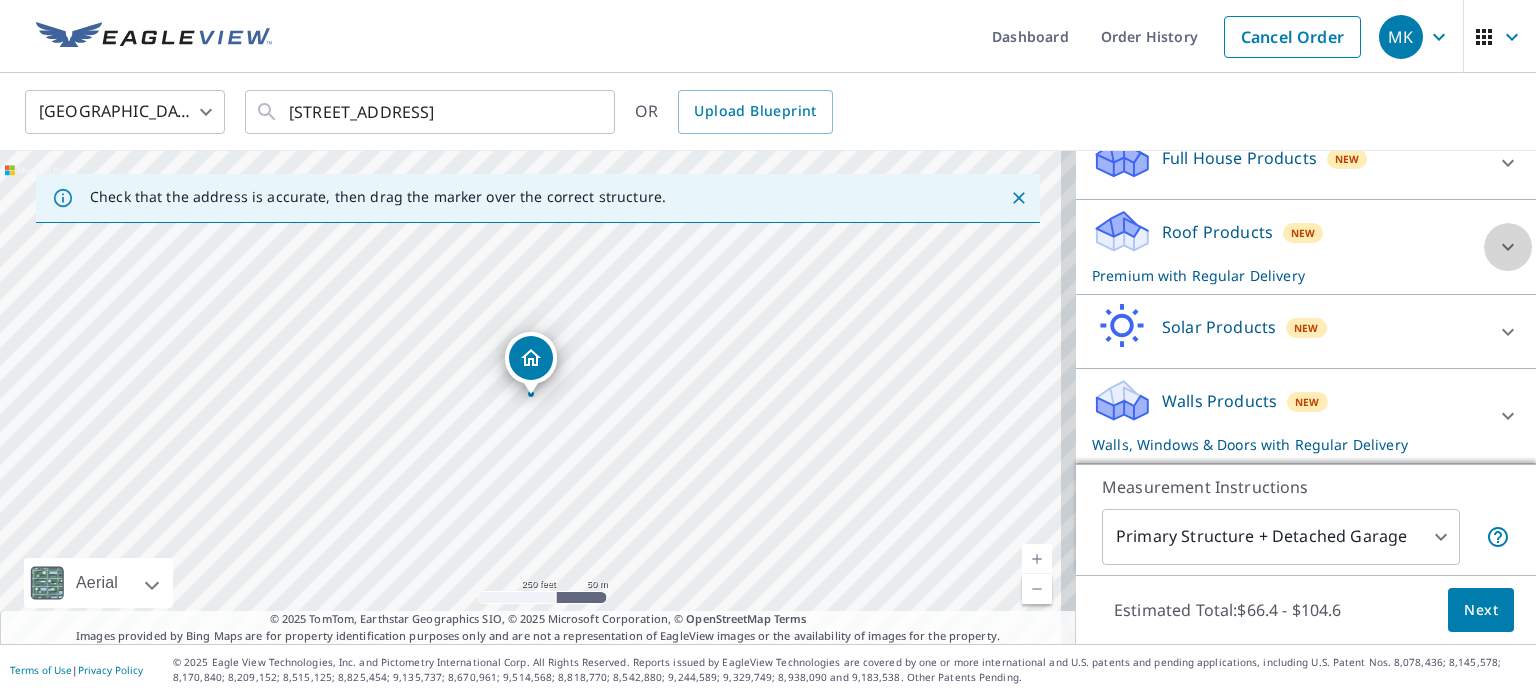 click 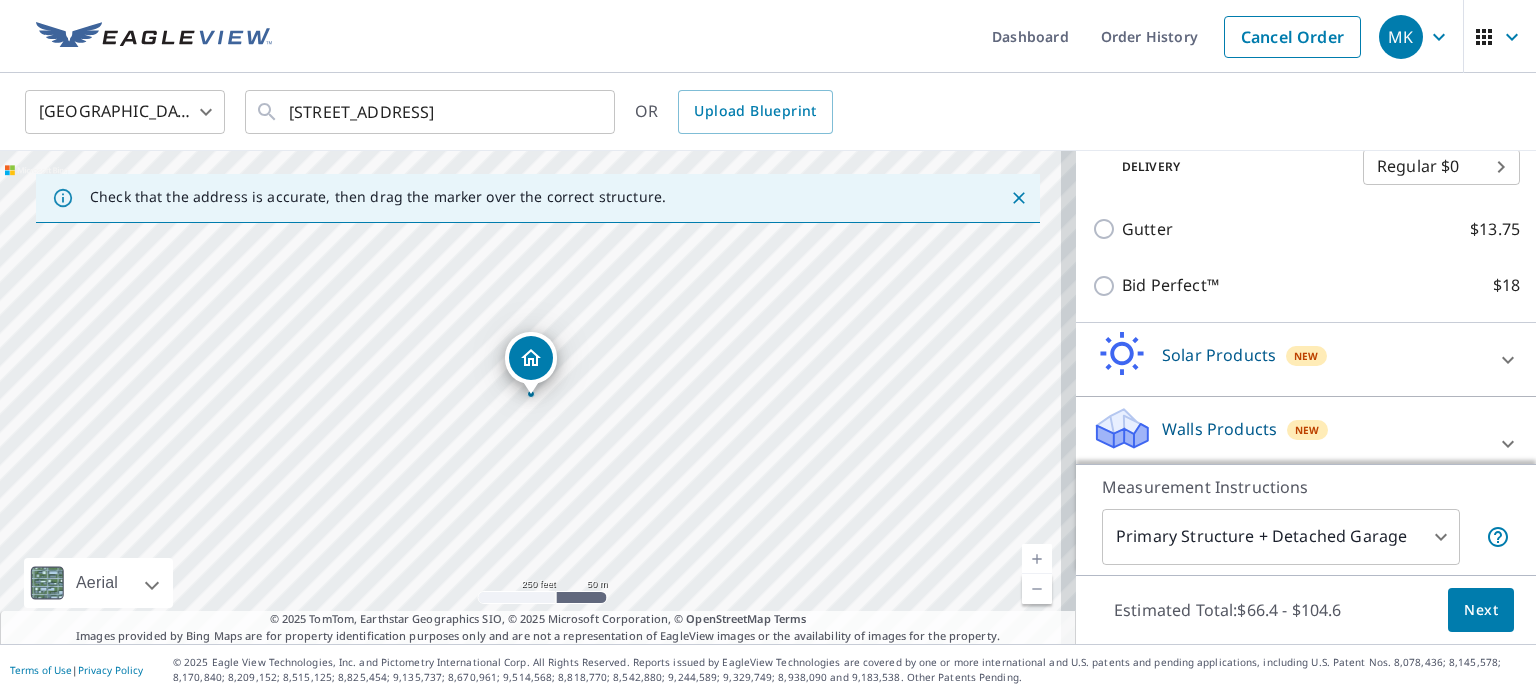 scroll, scrollTop: 468, scrollLeft: 0, axis: vertical 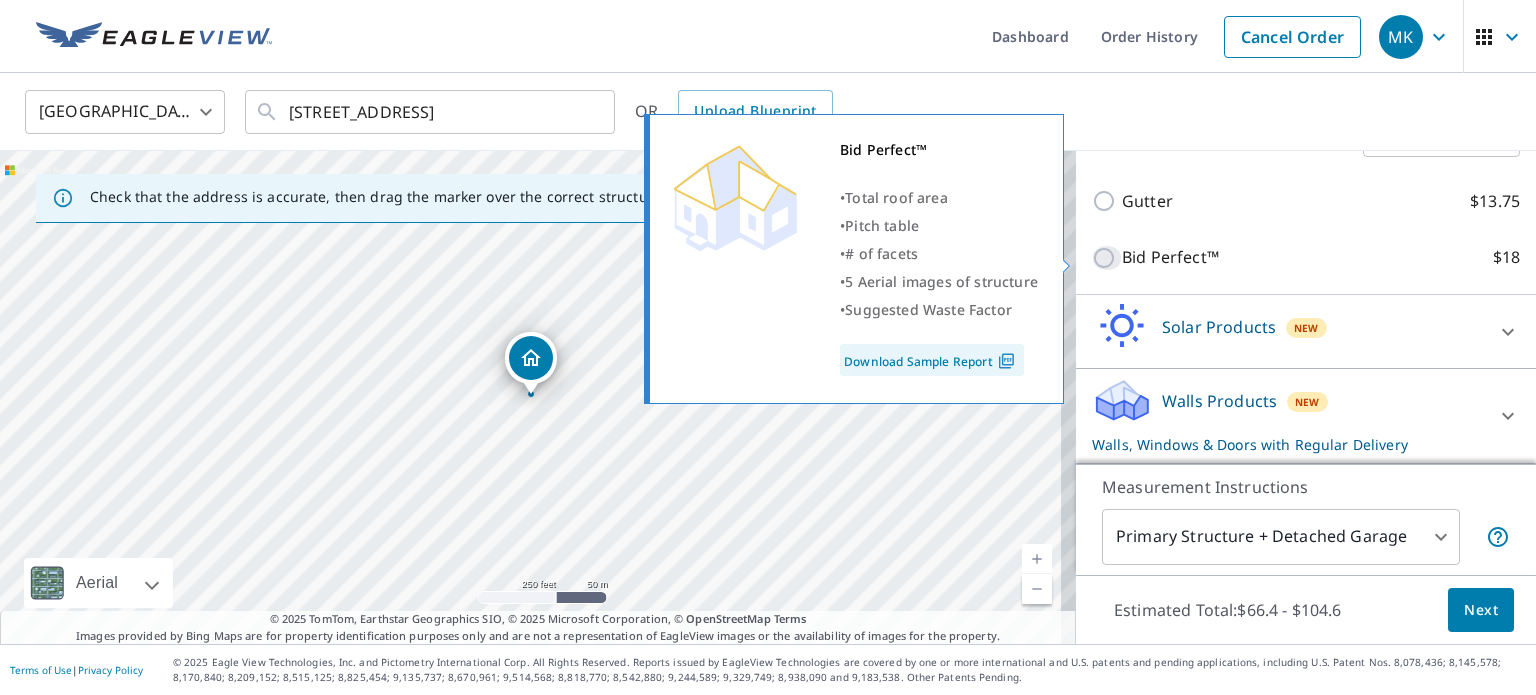 click on "Bid Perfect™ $18" at bounding box center [1107, 258] 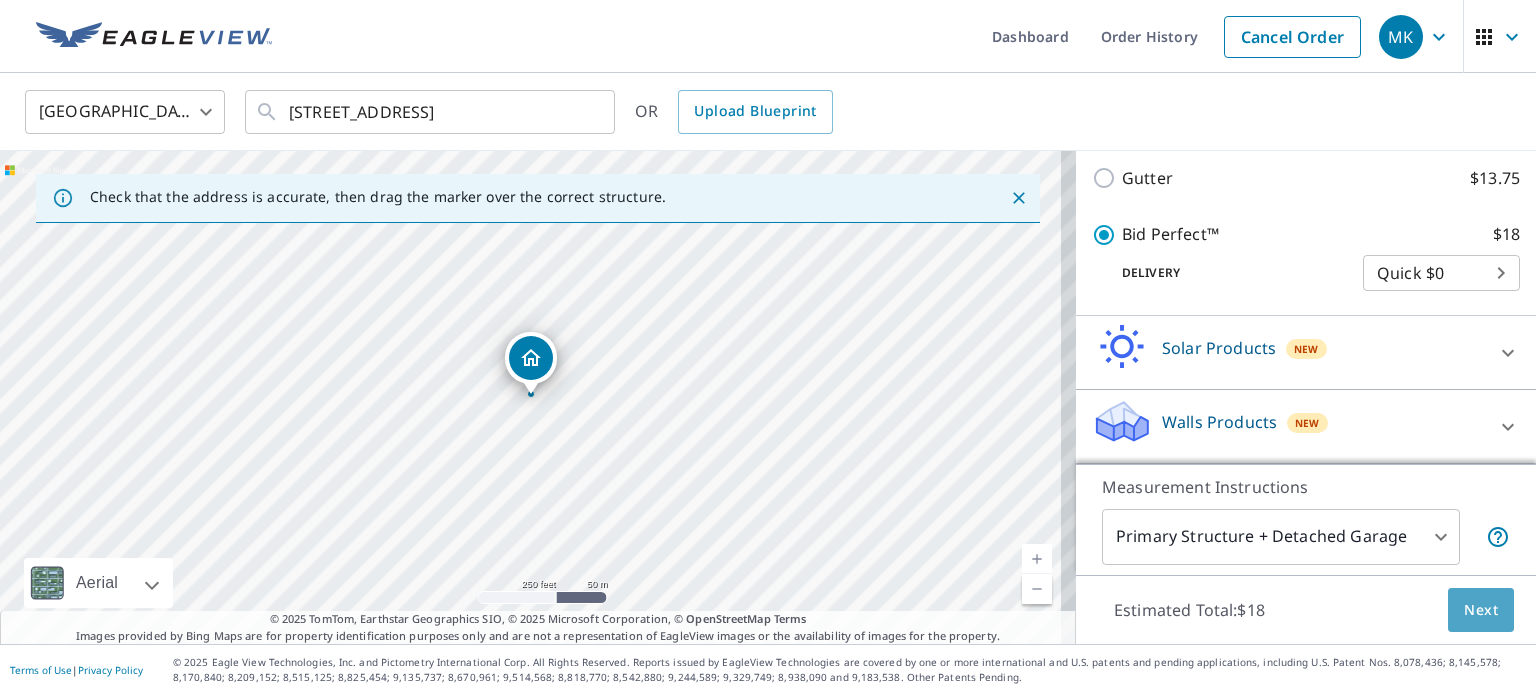 click on "Next" at bounding box center [1481, 610] 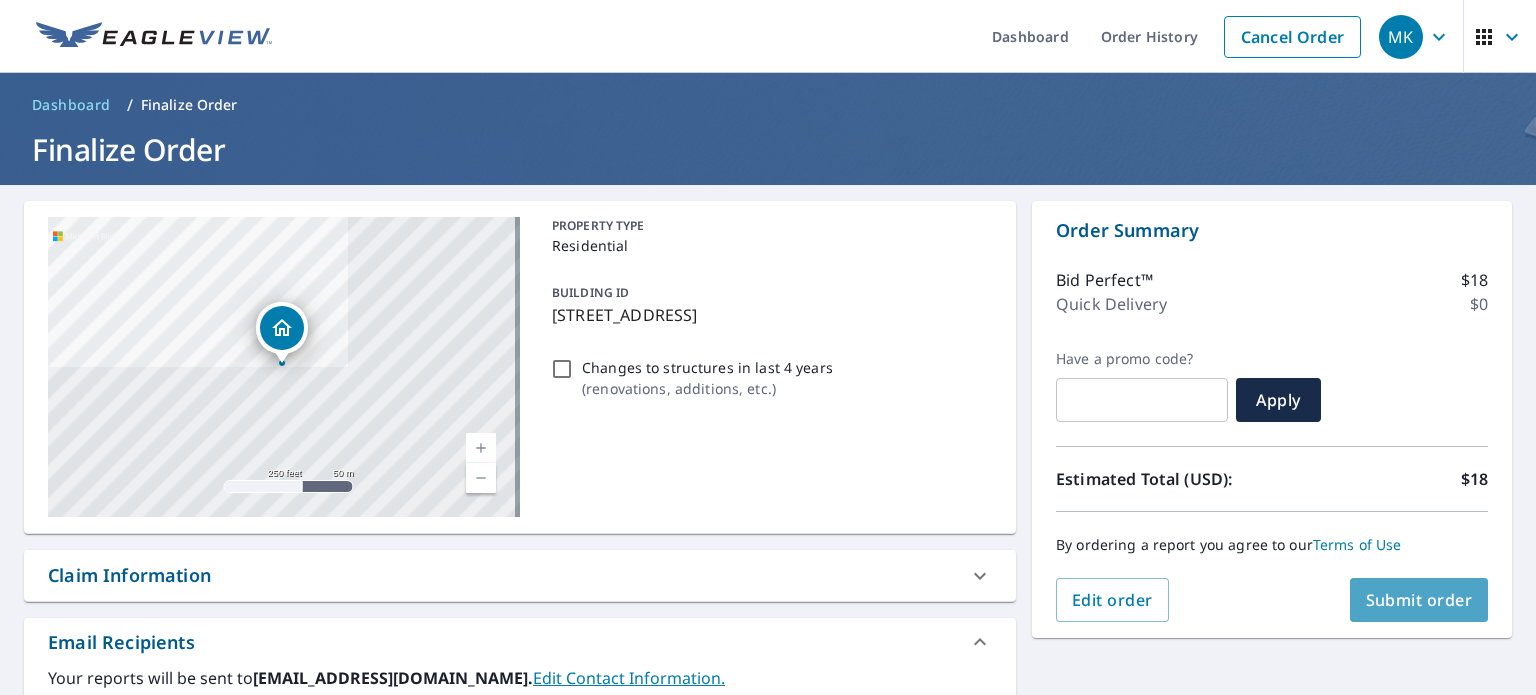 click on "Submit order" at bounding box center (1419, 600) 